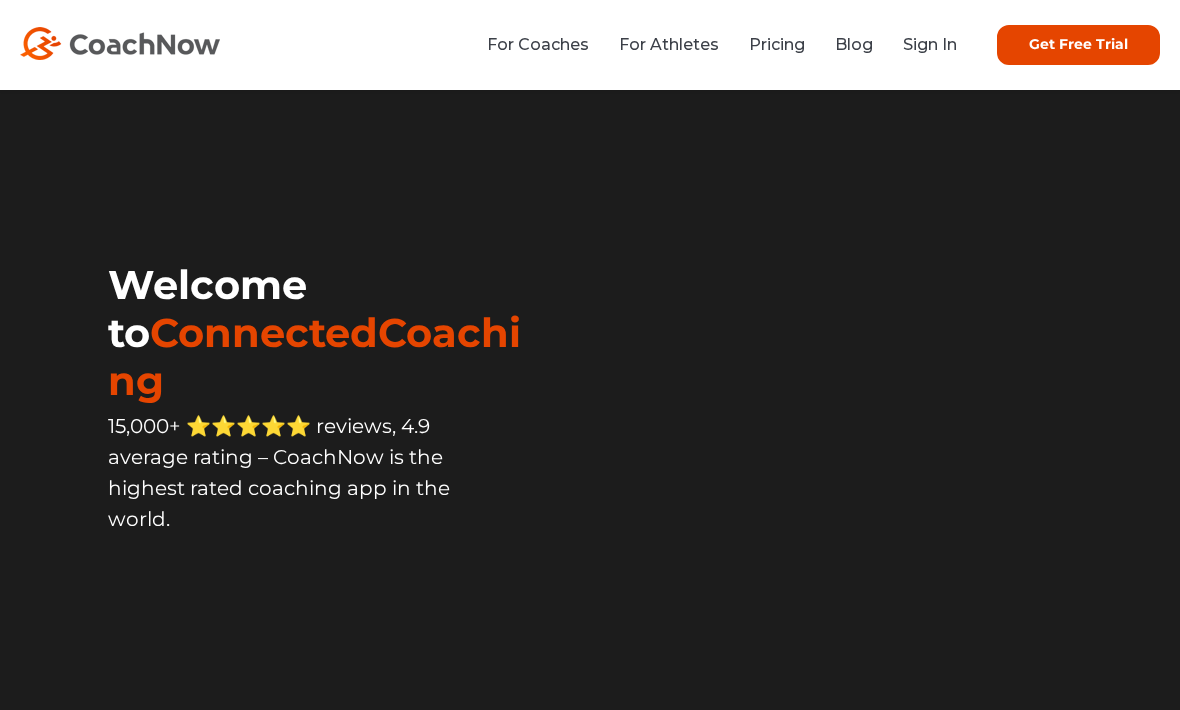scroll, scrollTop: 153, scrollLeft: 0, axis: vertical 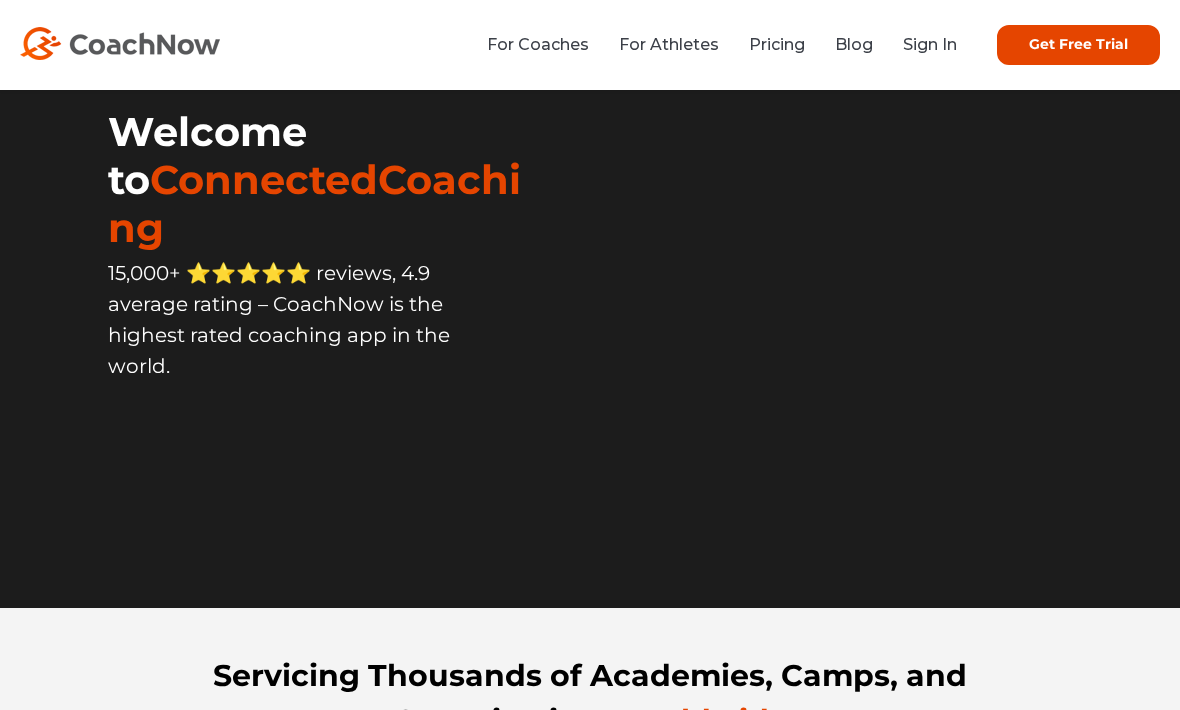 click on "Sign In" at bounding box center (930, 44) 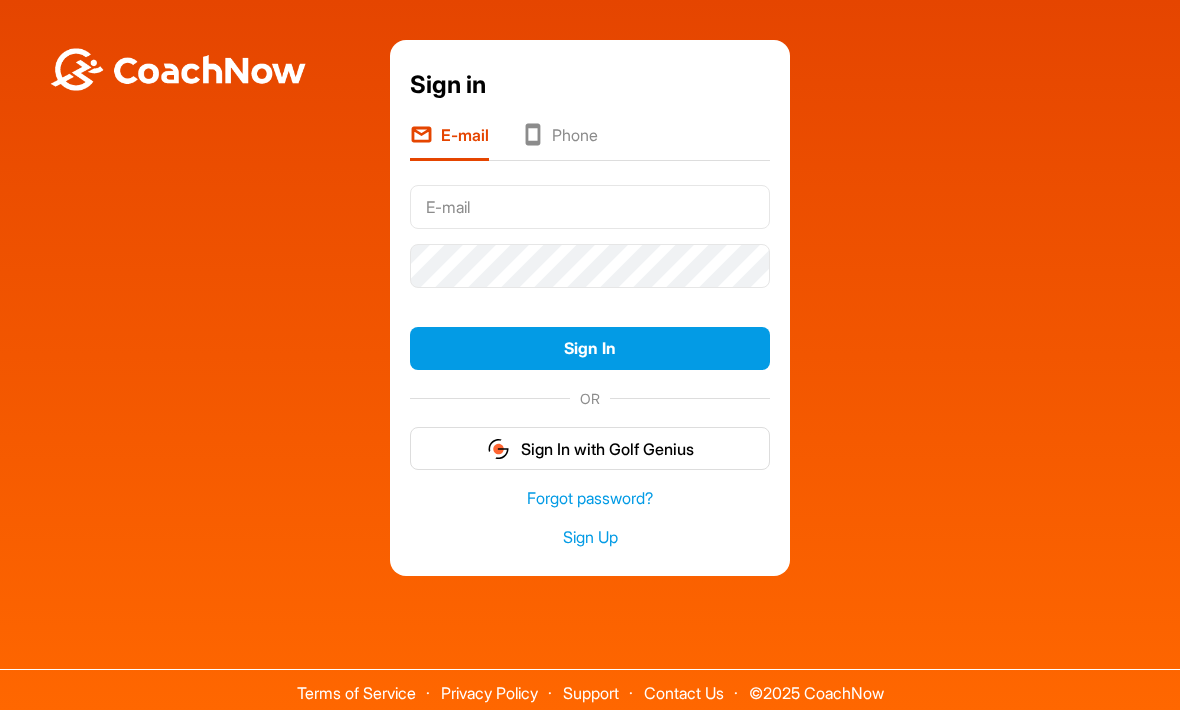 scroll, scrollTop: 0, scrollLeft: 0, axis: both 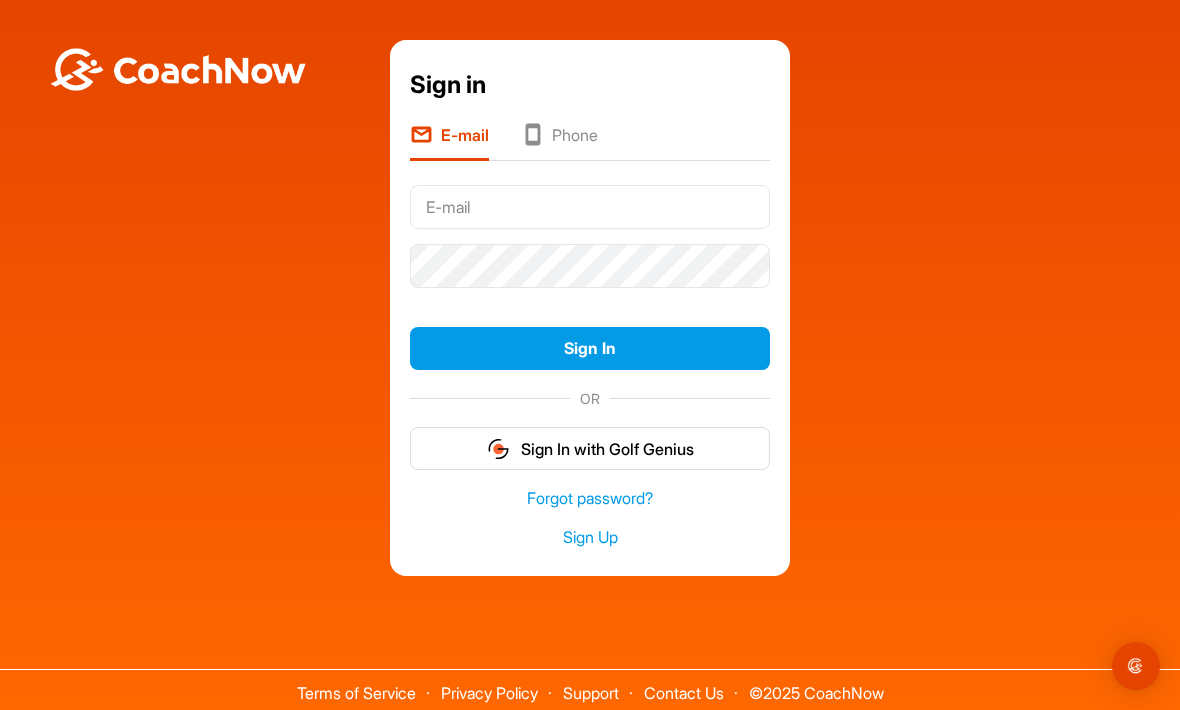 click at bounding box center [590, 207] 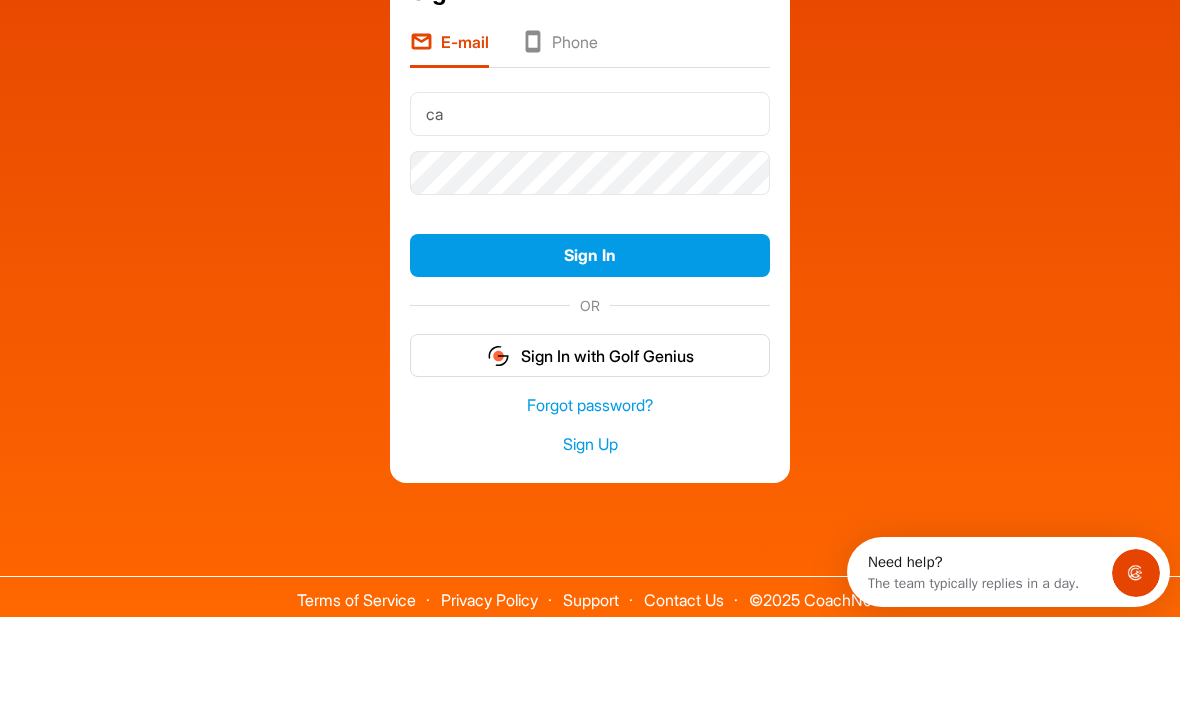 scroll, scrollTop: 0, scrollLeft: 0, axis: both 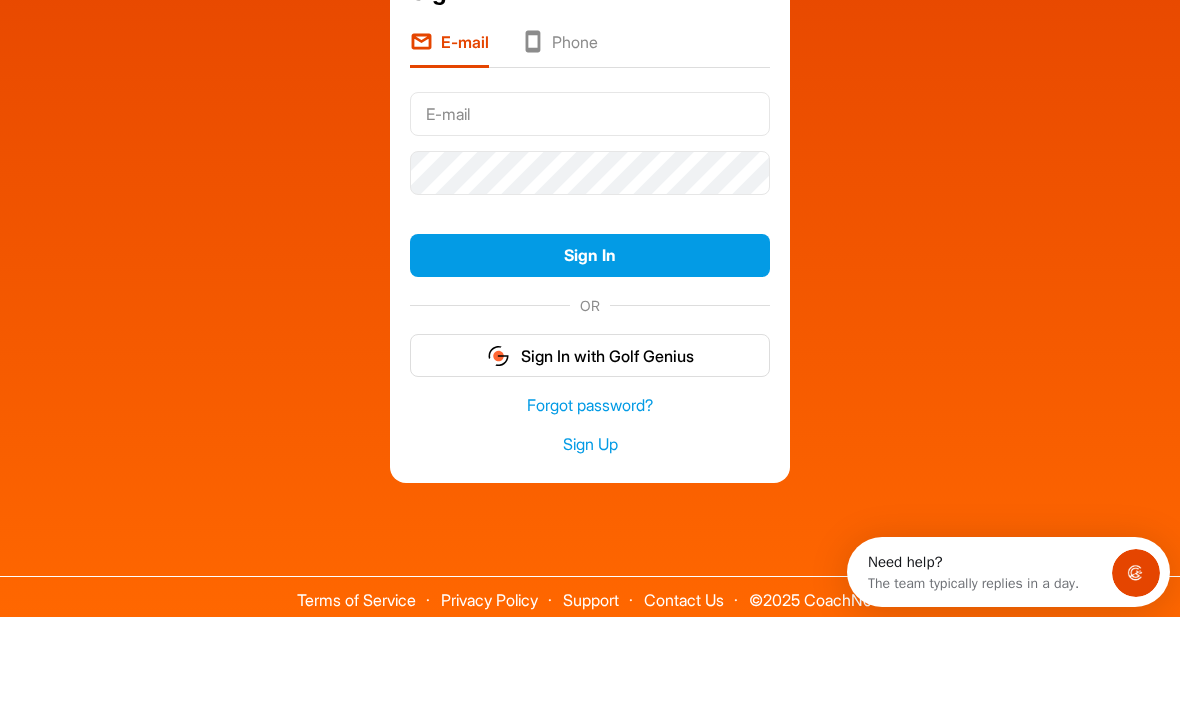 type on "x" 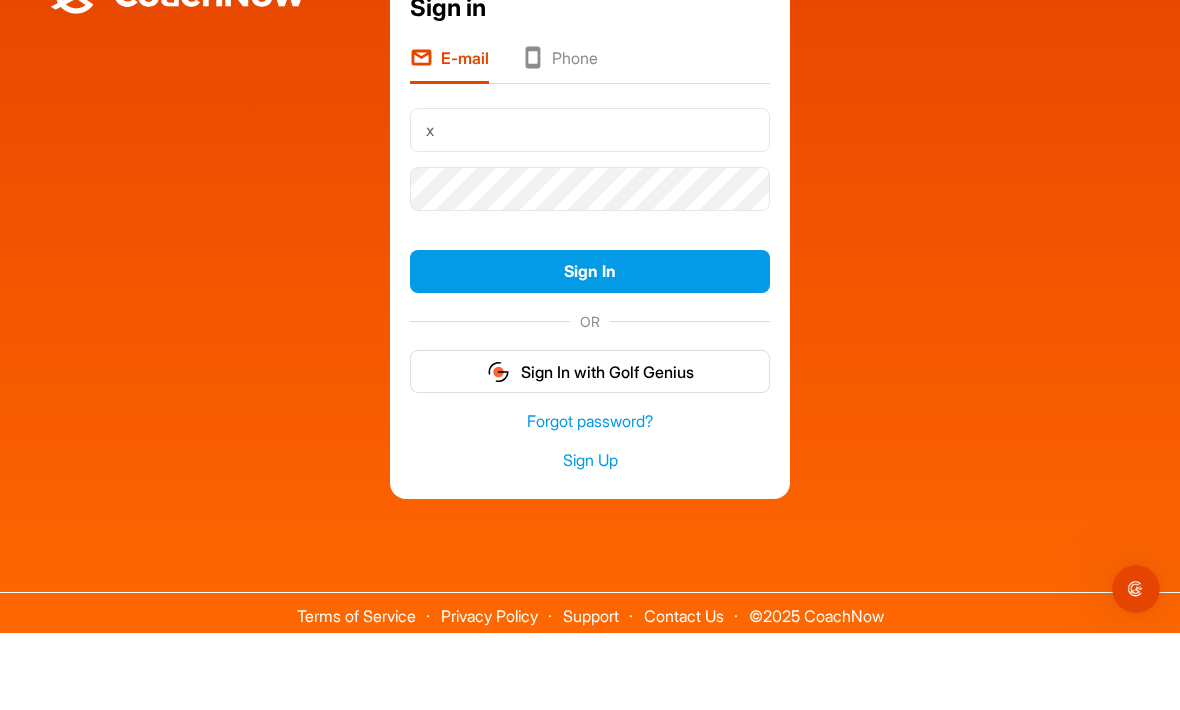 scroll, scrollTop: 66, scrollLeft: 0, axis: vertical 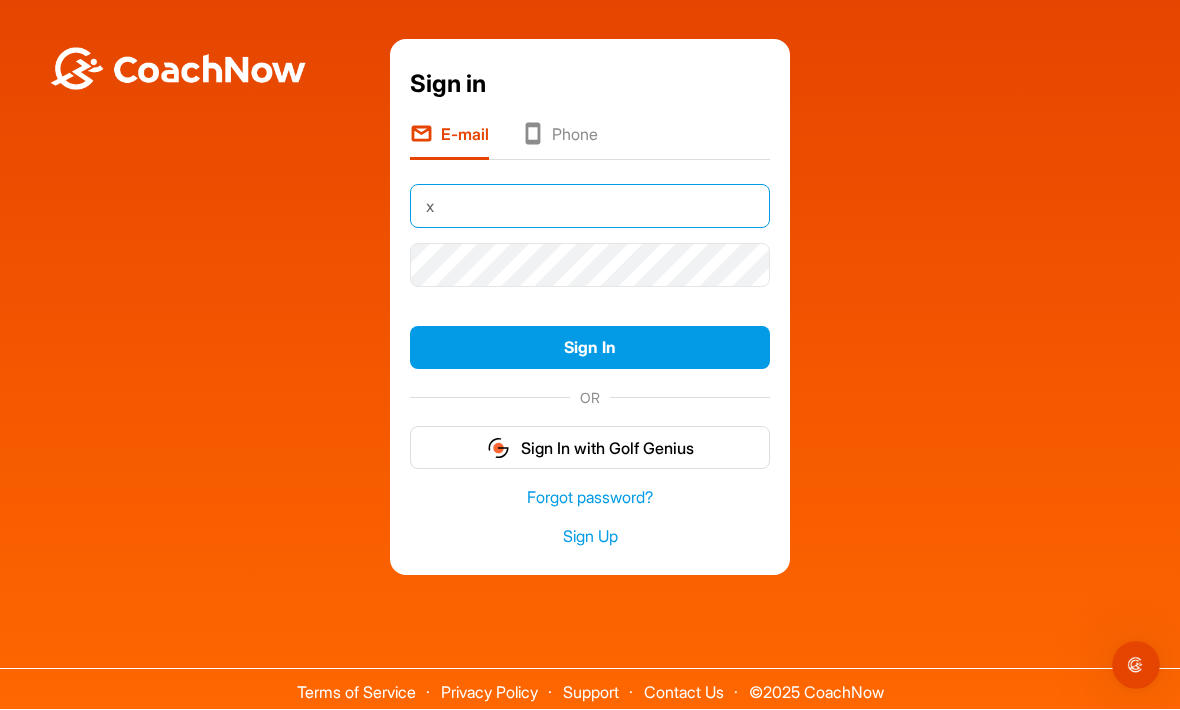 click on "x" at bounding box center (590, 207) 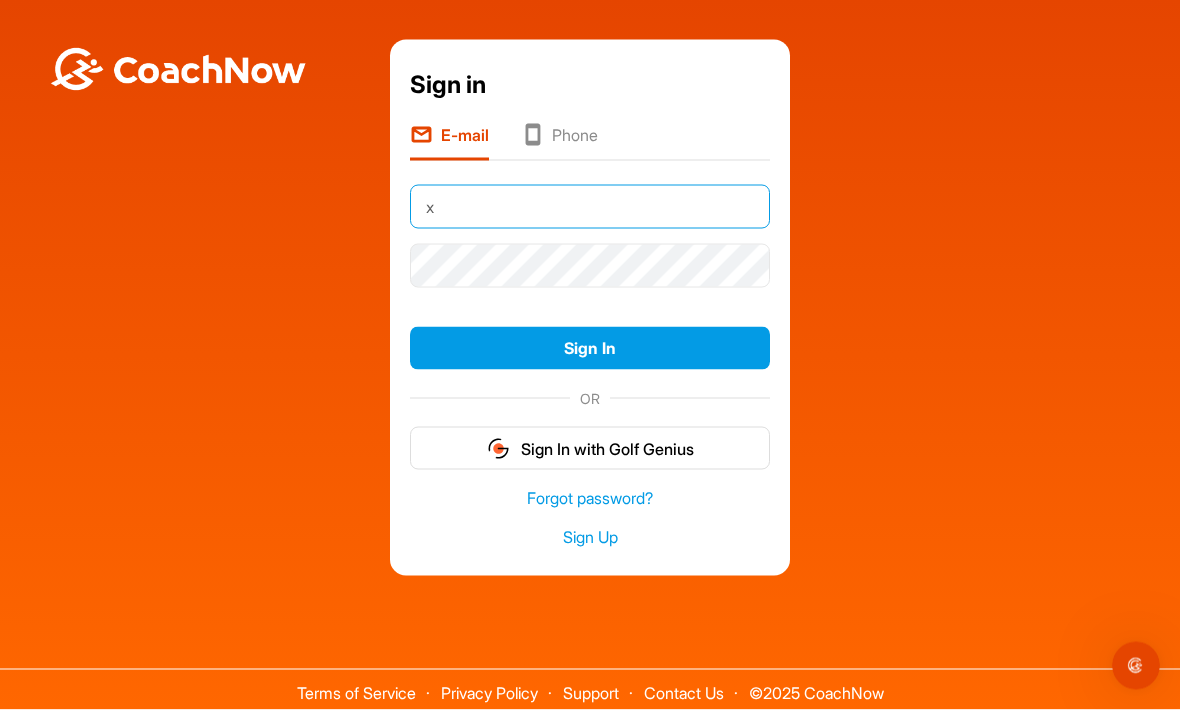 type 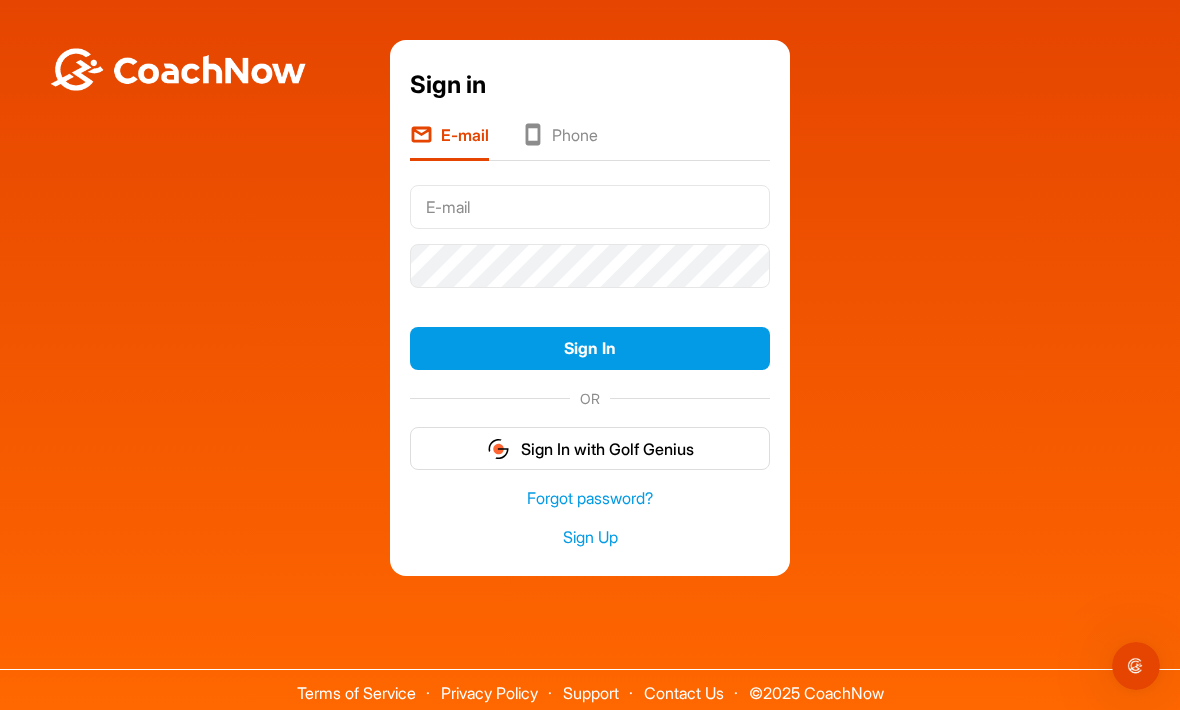 click on "Phone" at bounding box center [559, 142] 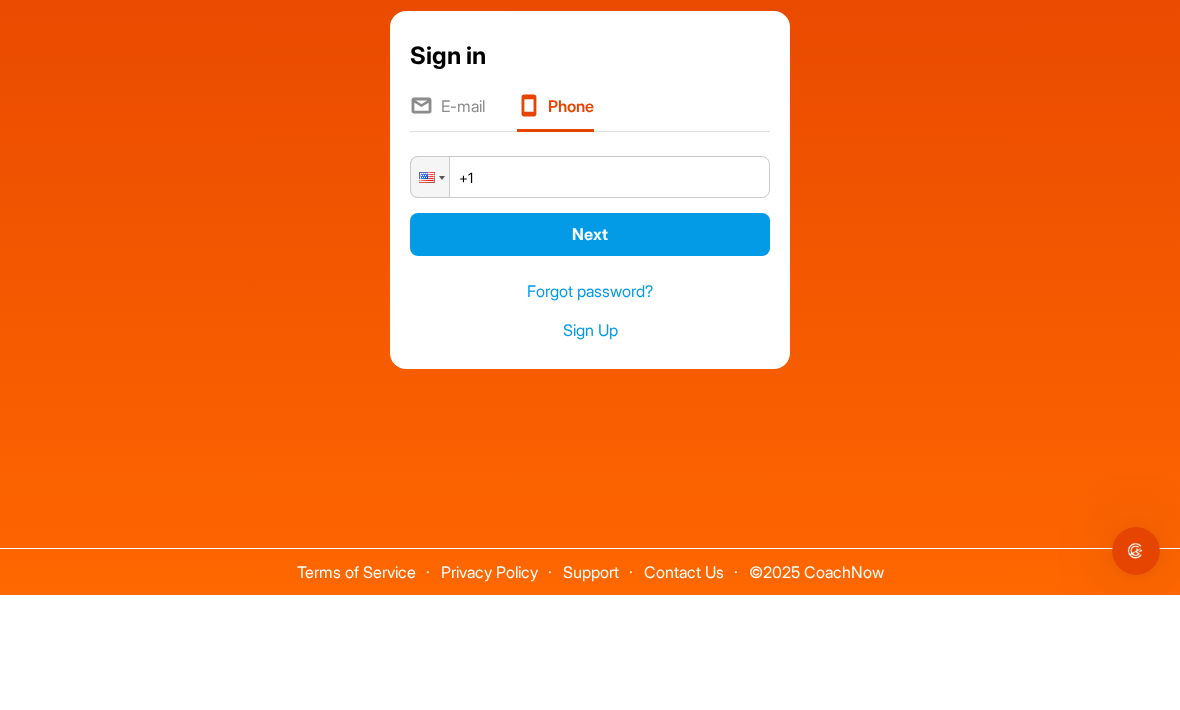 click on "E-mail" at bounding box center (447, 228) 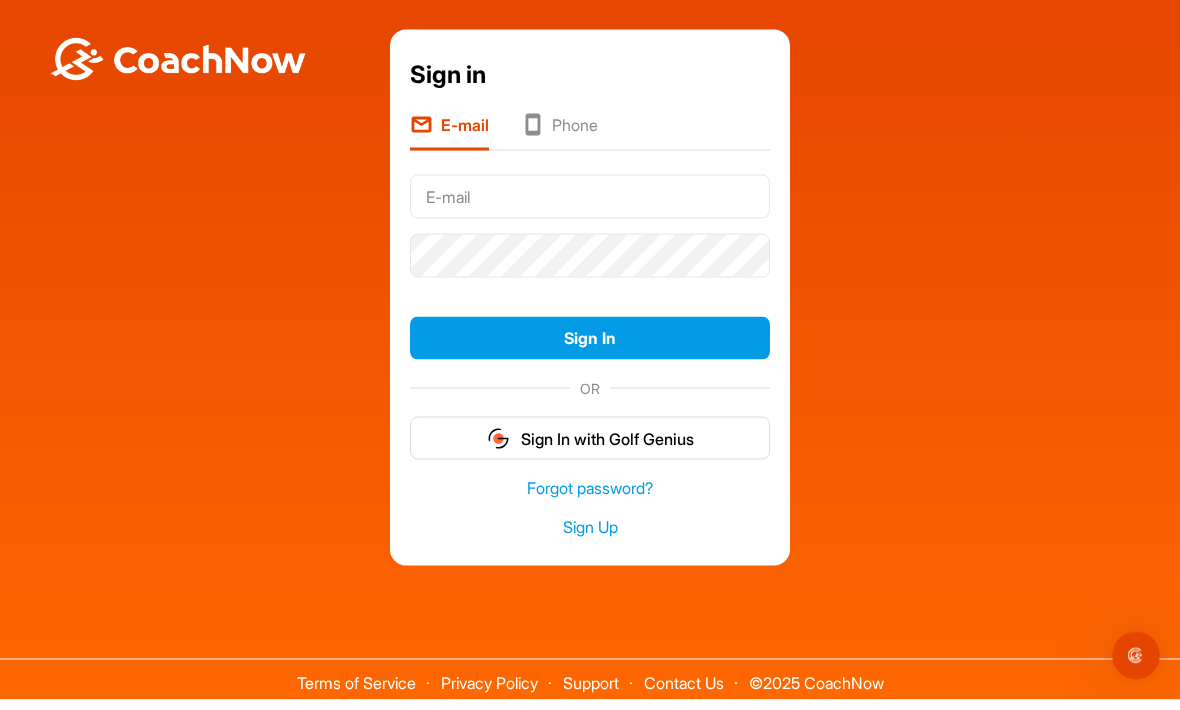 click on "Phone" at bounding box center (559, 142) 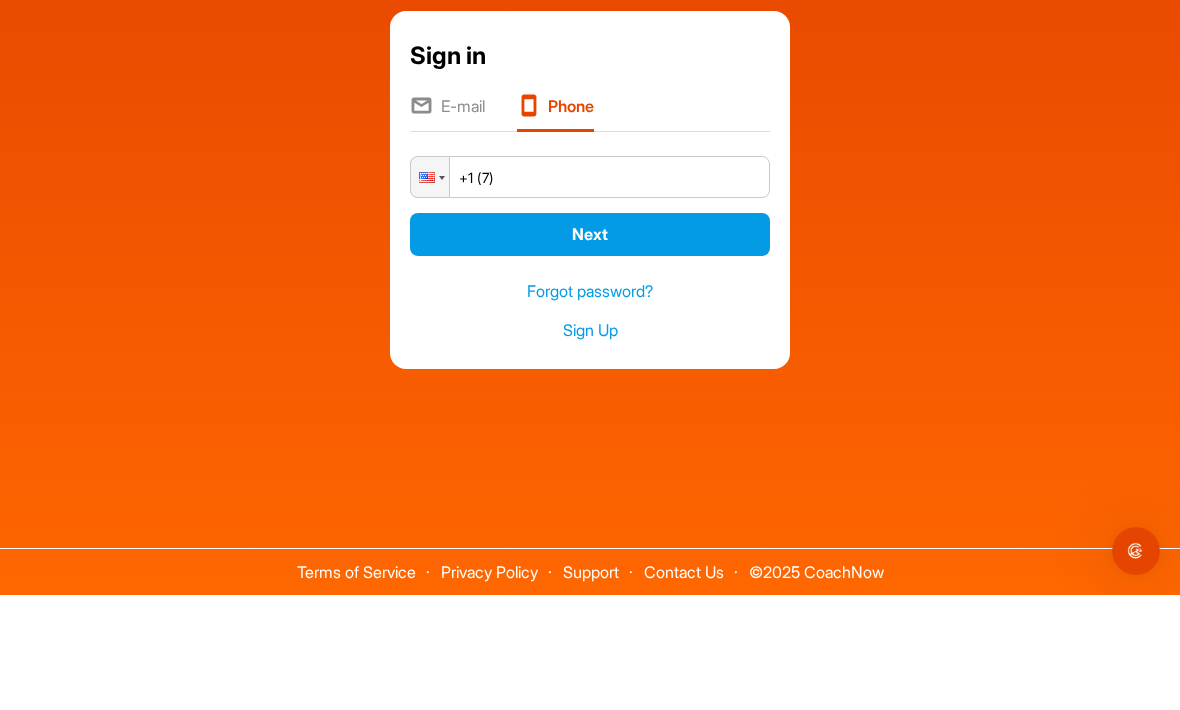 type on "+1" 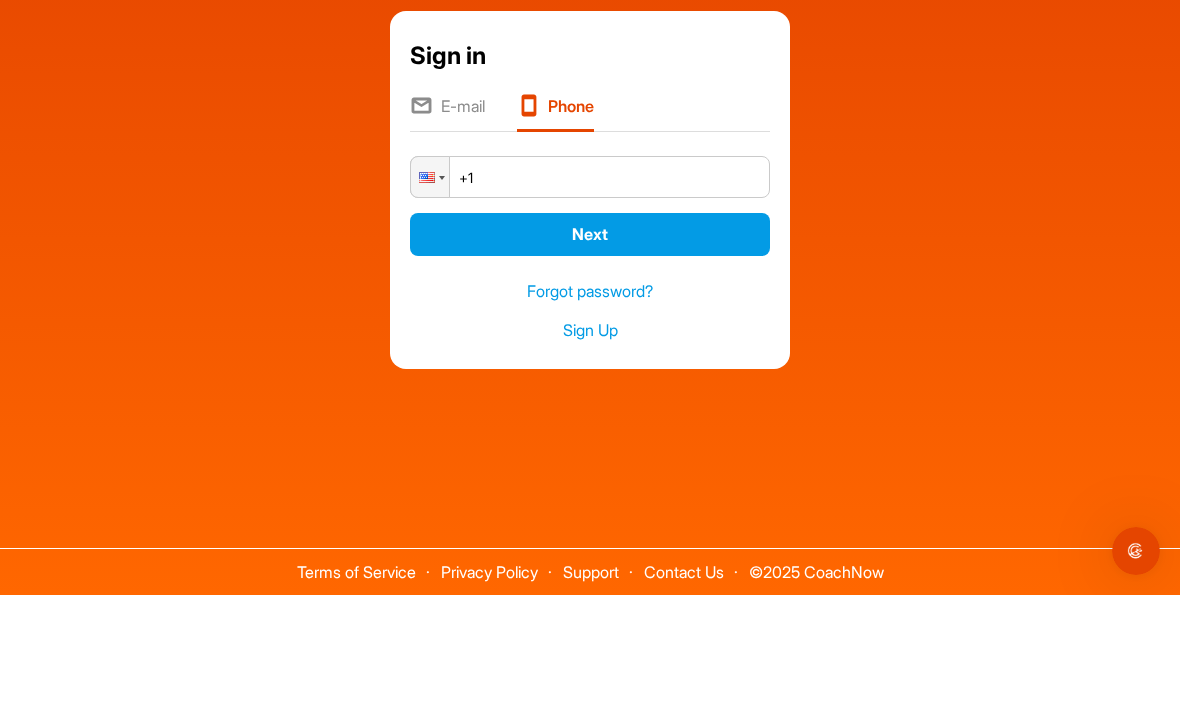 click on "E-mail" at bounding box center [447, 228] 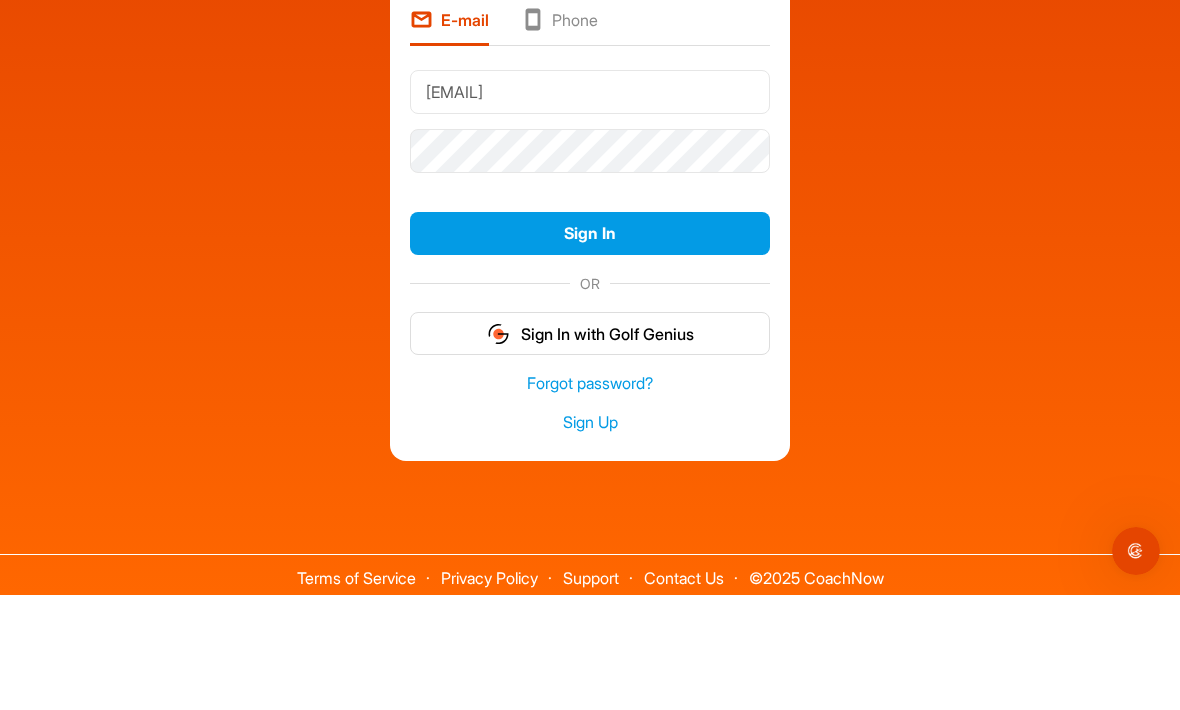 click on "[EMAIL] Sign In OR Sign In with Golf Genius" at bounding box center (590, 323) 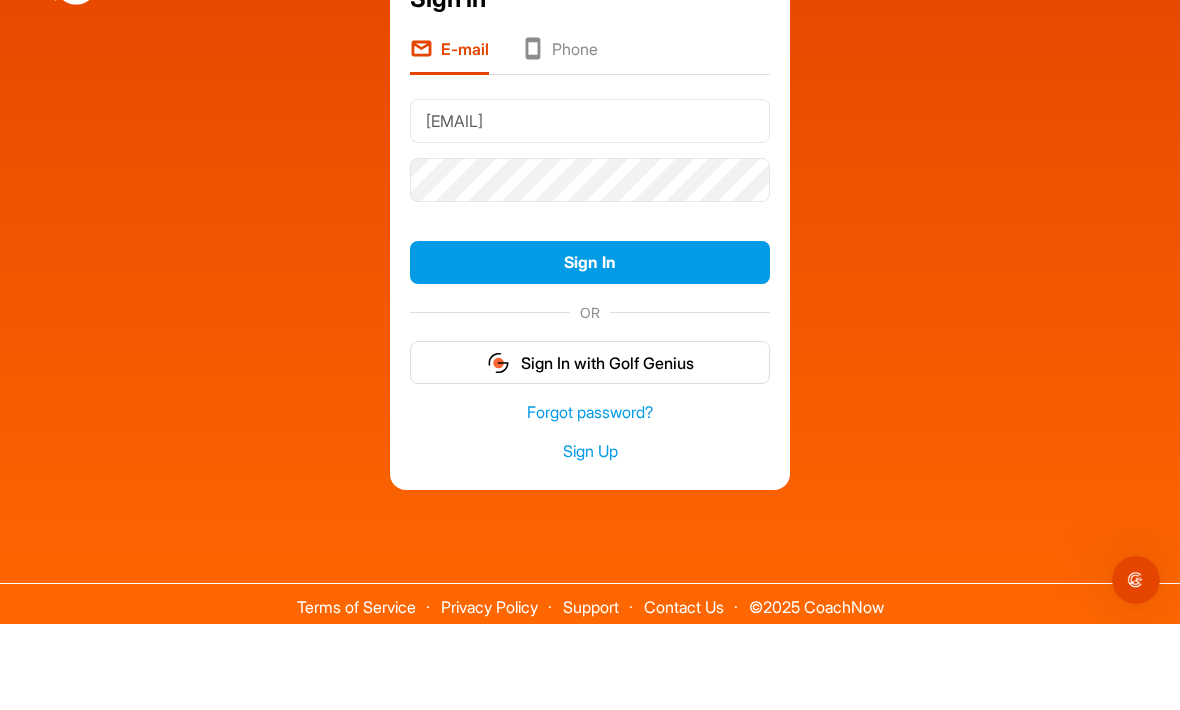 click on "Sign In" at bounding box center [590, 348] 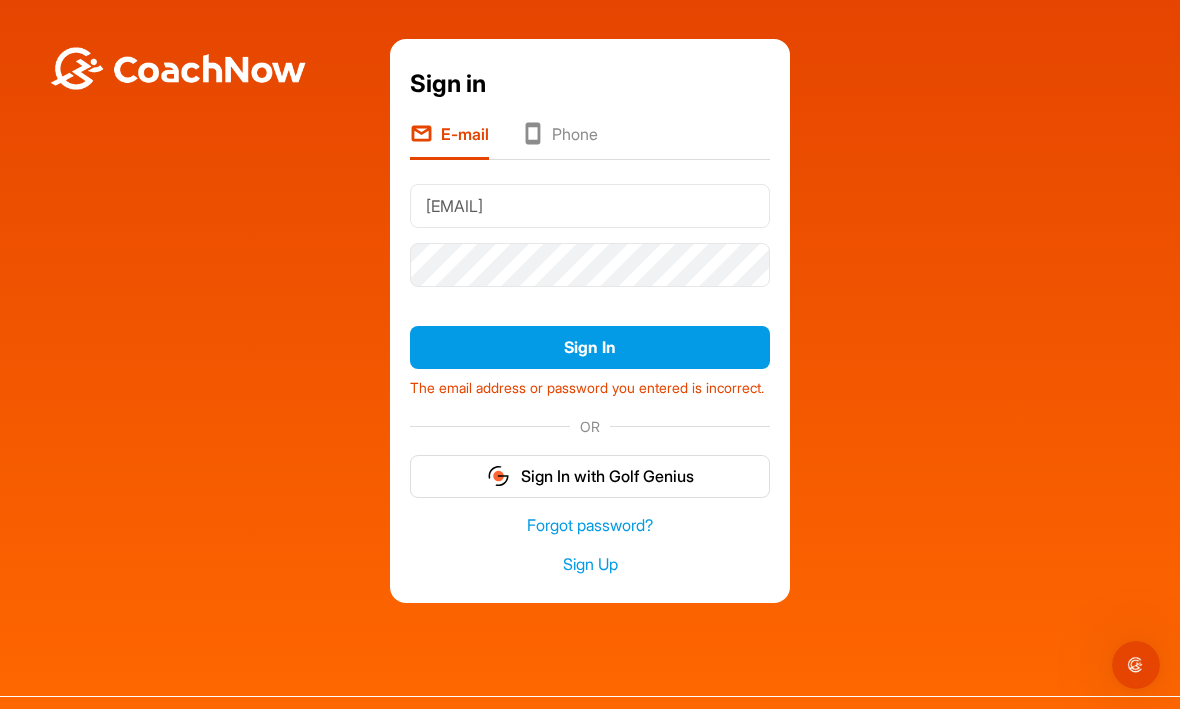 click on "Sign In" at bounding box center [590, 348] 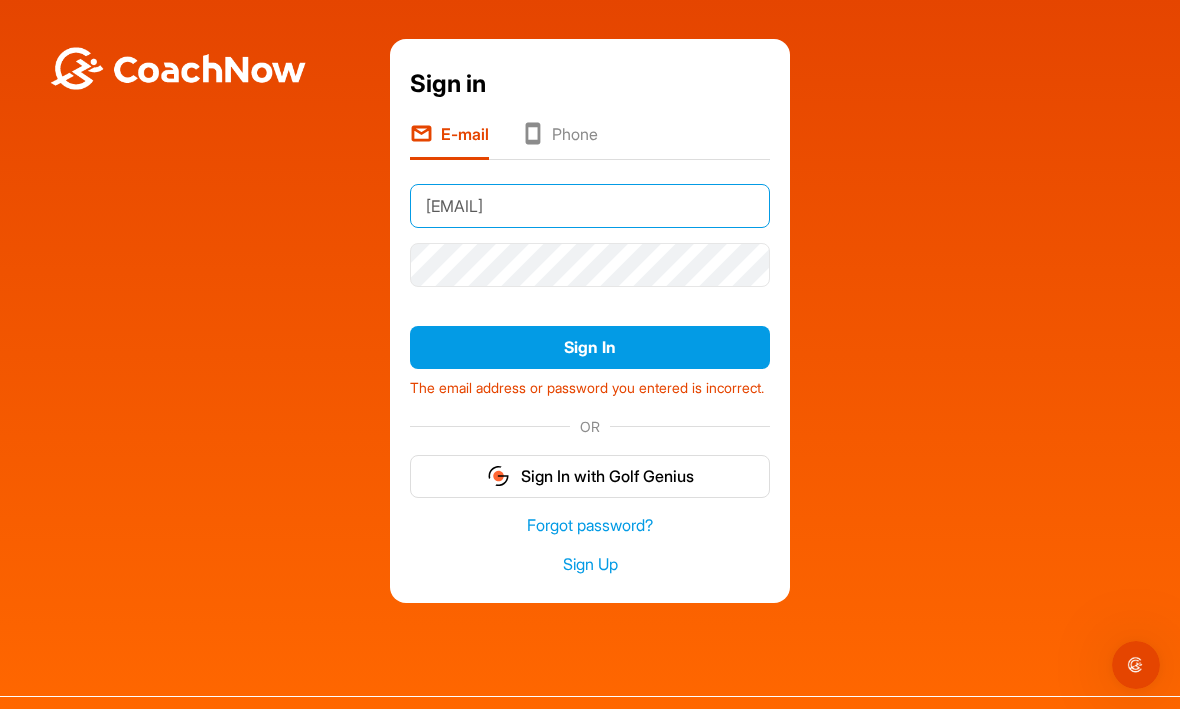 click on "[EMAIL]" at bounding box center [590, 207] 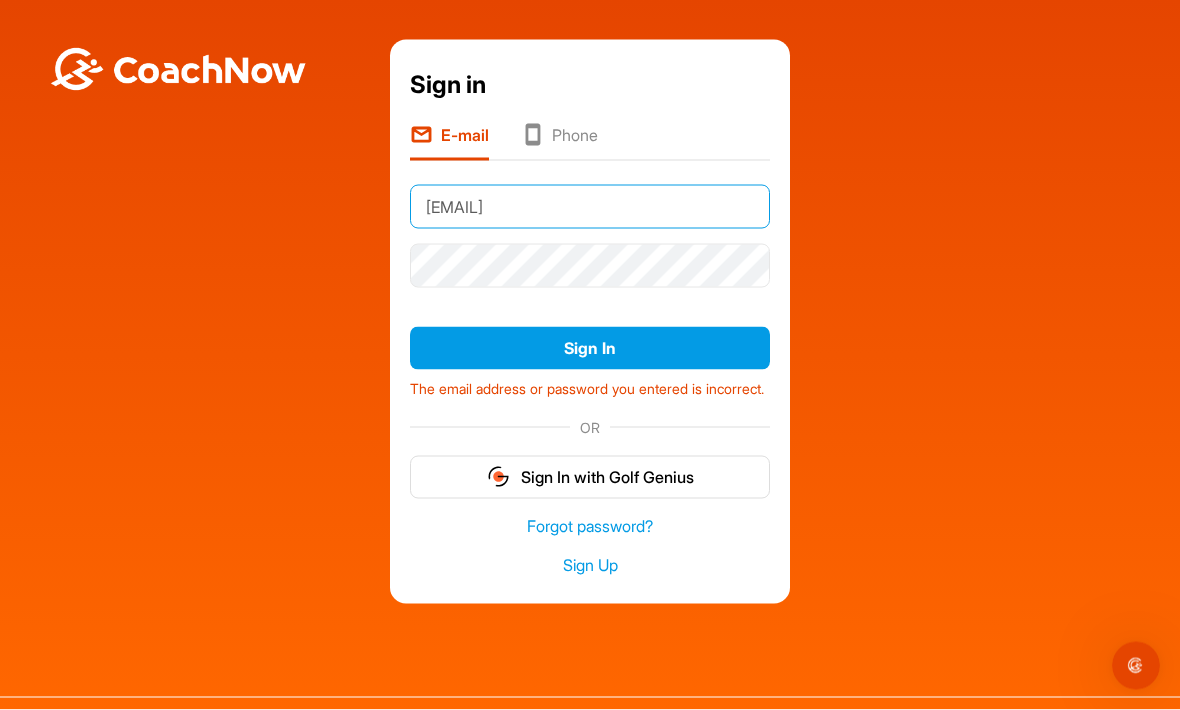 click on "[EMAIL]" at bounding box center (590, 207) 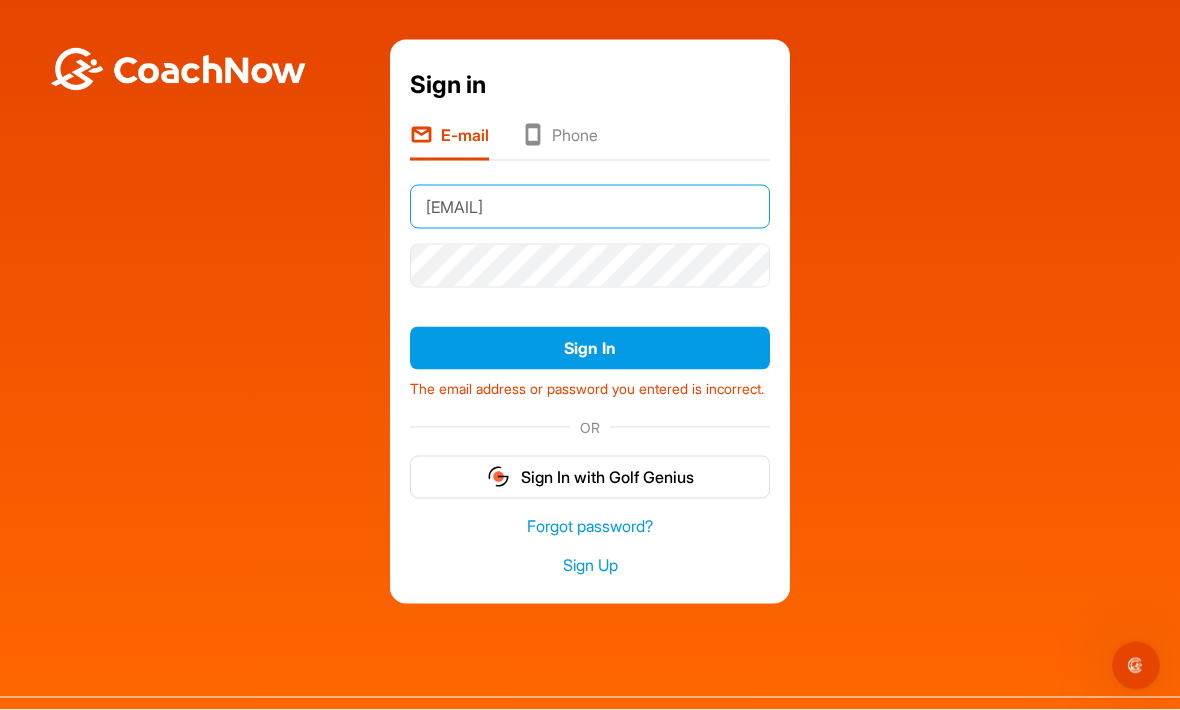 click on "[EMAIL]" at bounding box center (590, 207) 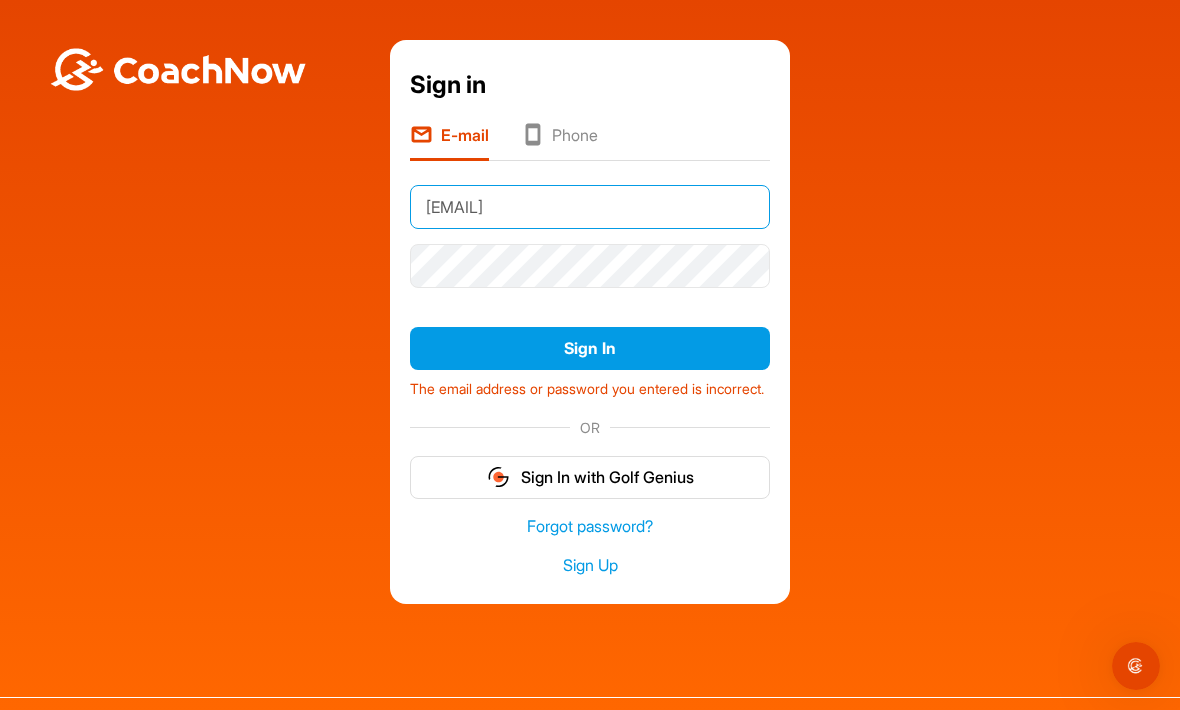 type on "[EMAIL]" 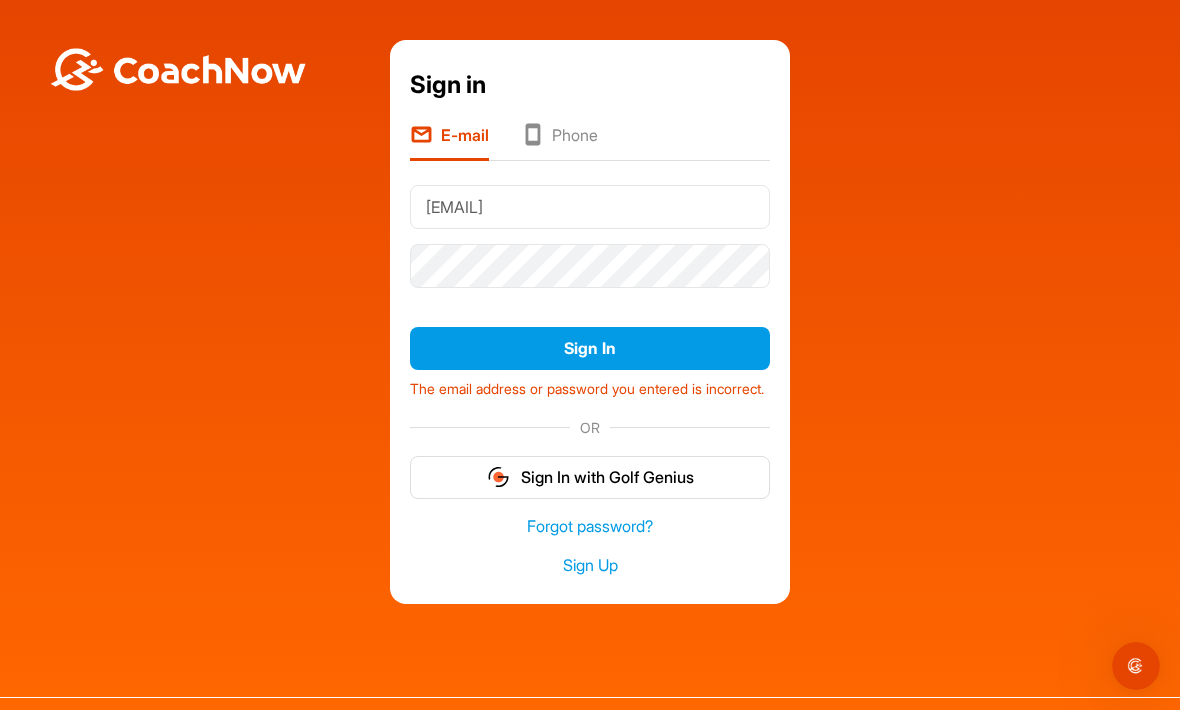 click on "Sign In" at bounding box center (590, 348) 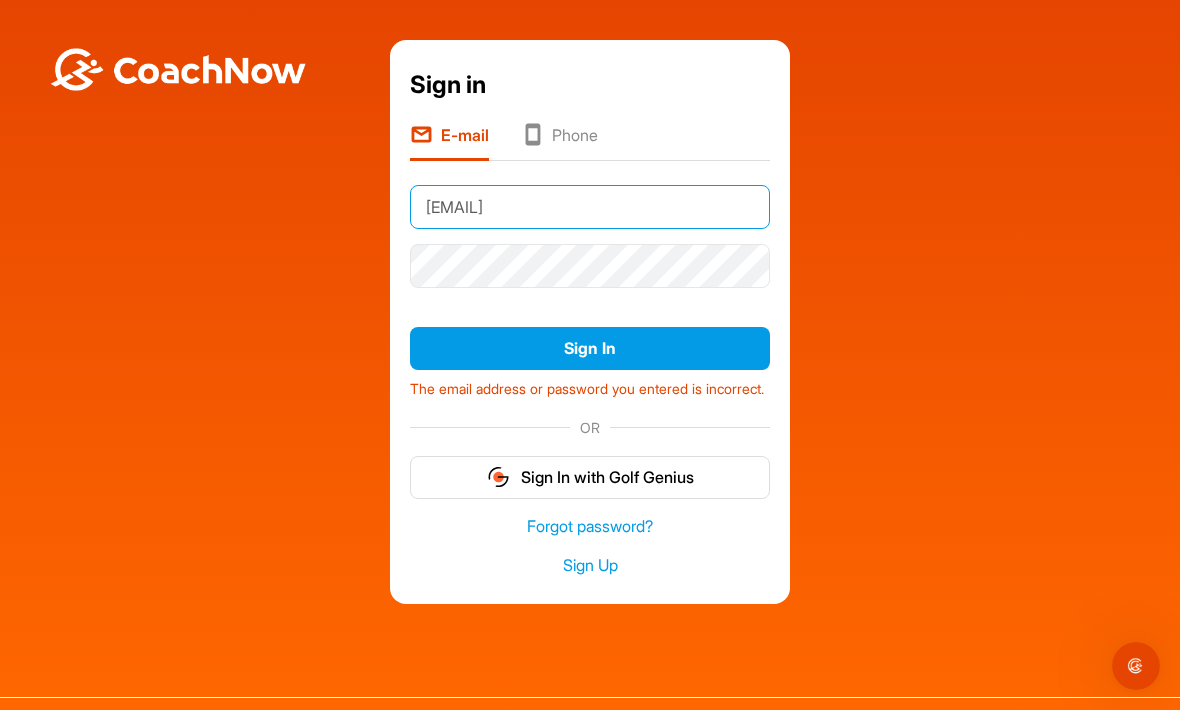 click on "[EMAIL]" at bounding box center [590, 207] 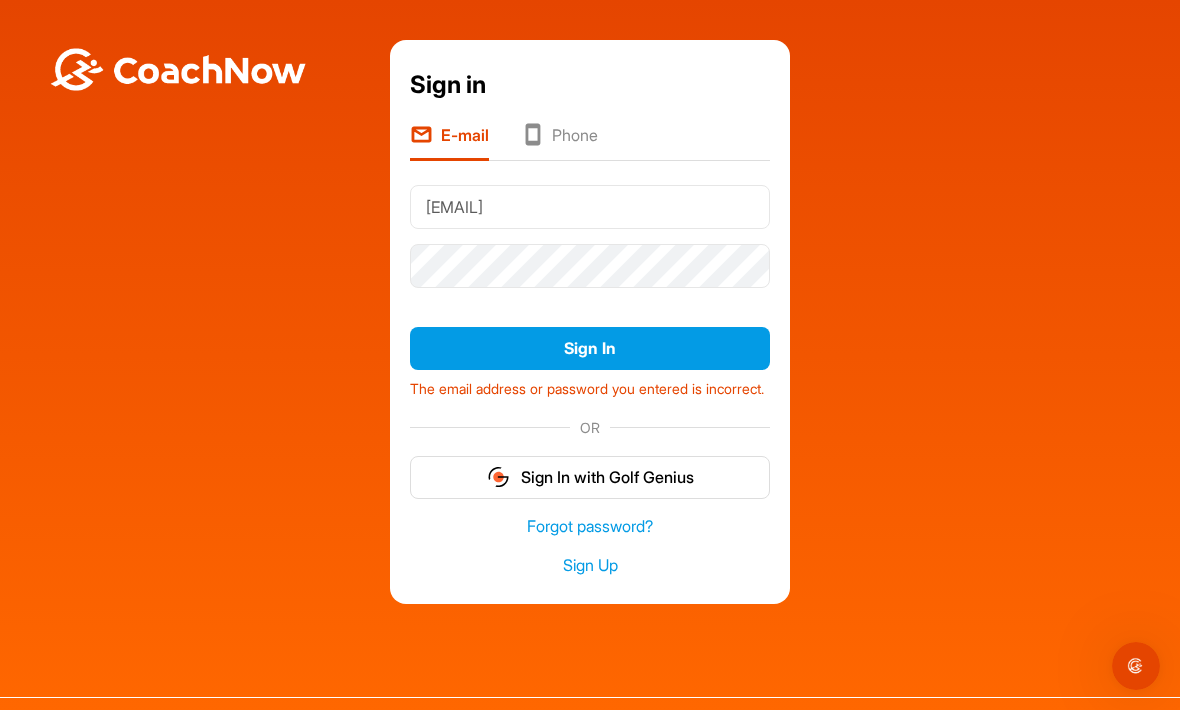 click on "Phone" at bounding box center [559, 142] 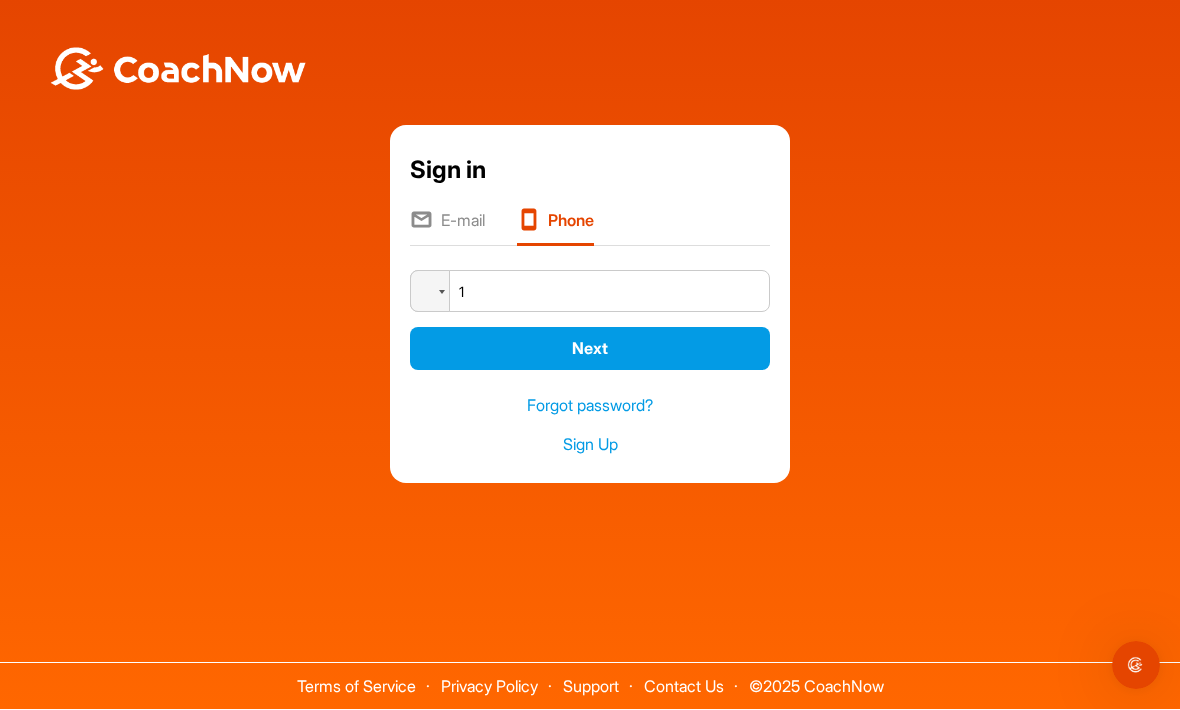click on "1" at bounding box center (590, 292) 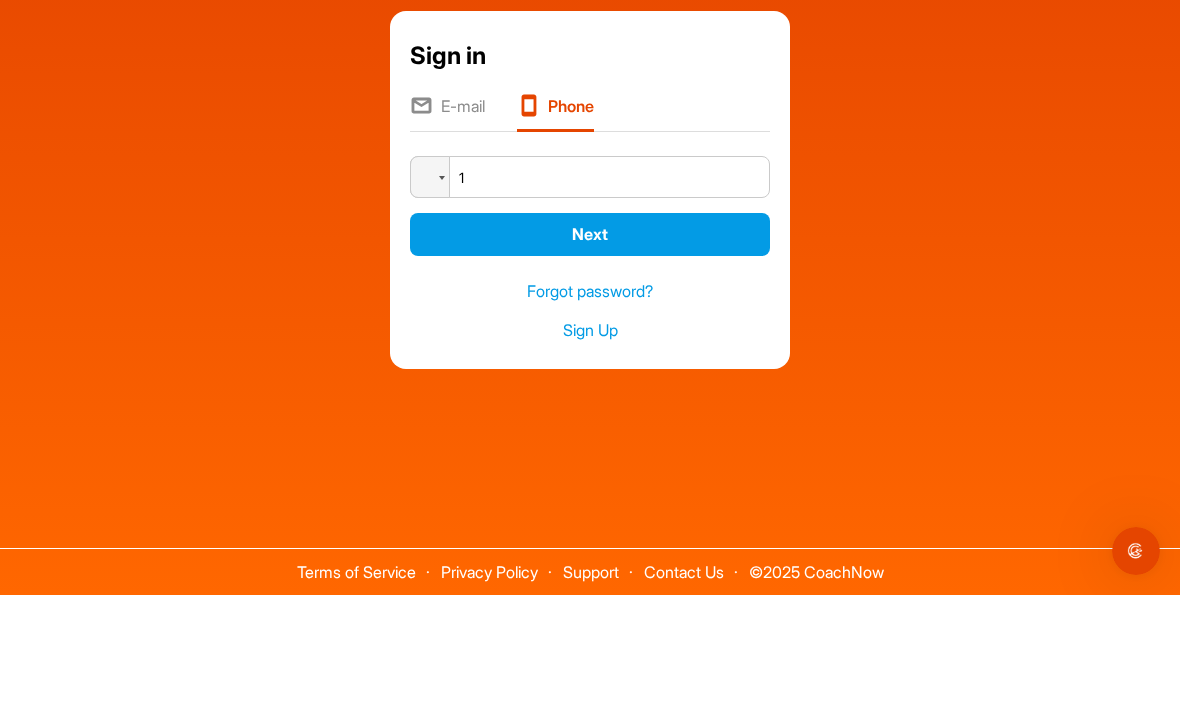 type on "1" 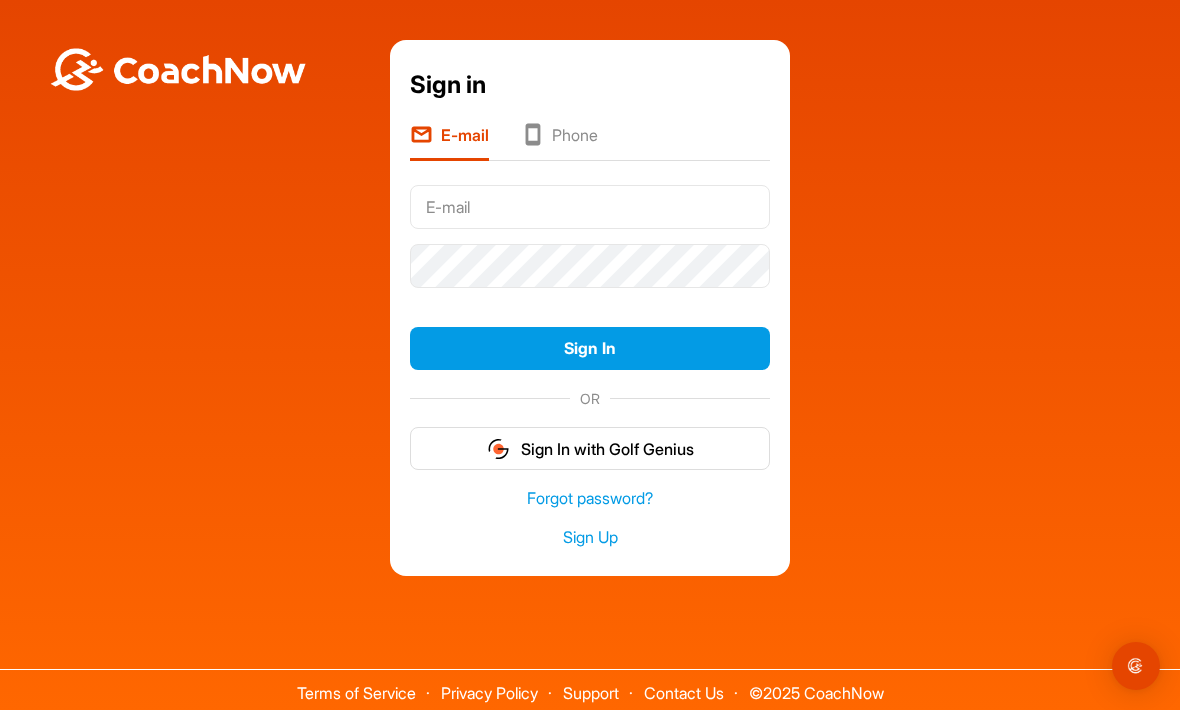 scroll, scrollTop: 0, scrollLeft: 0, axis: both 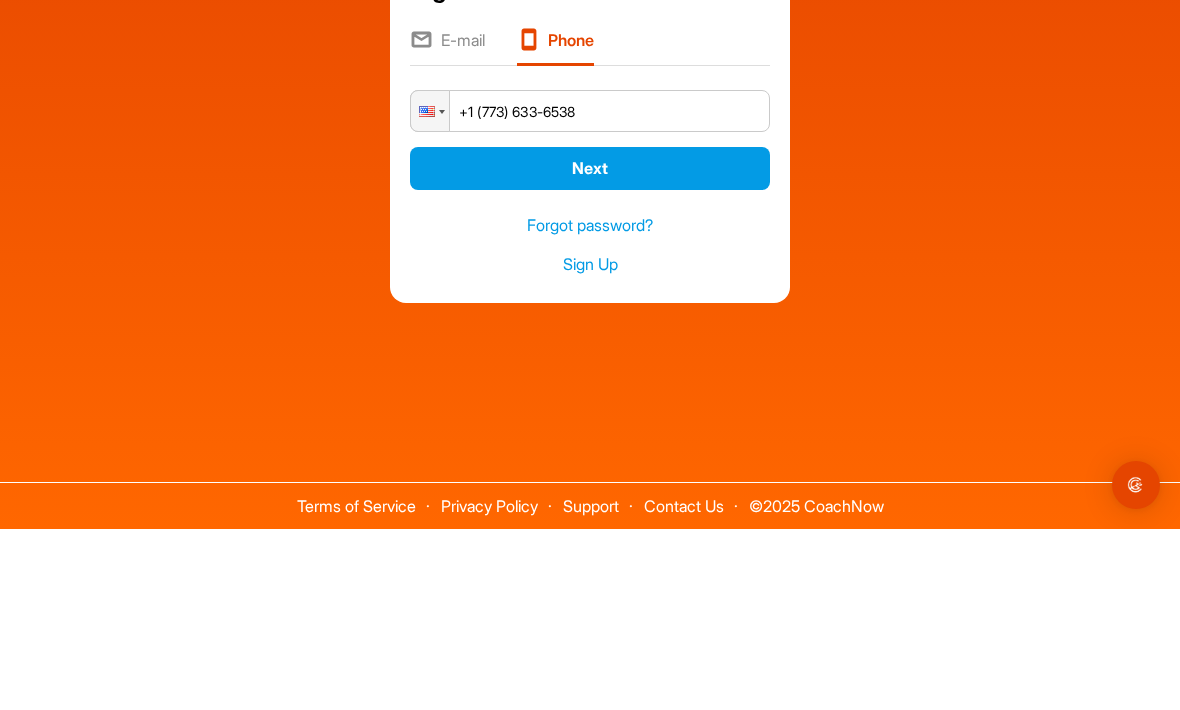 type on "+1 (773) 633-6538" 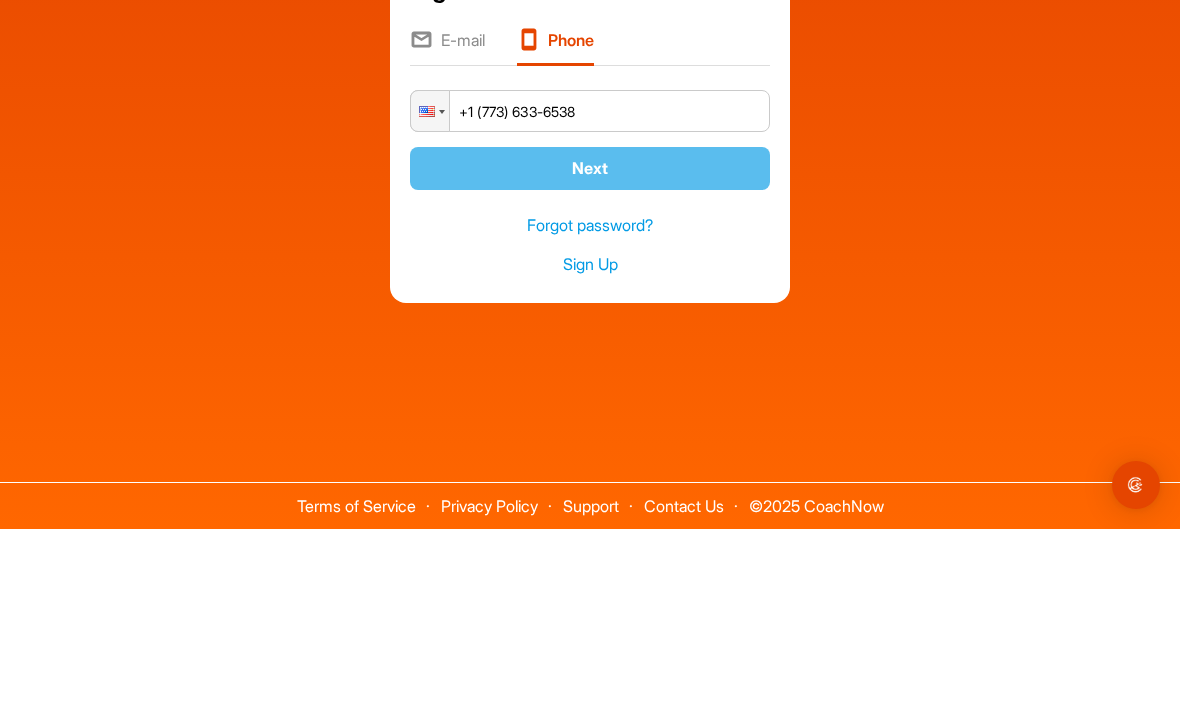 scroll, scrollTop: 66, scrollLeft: 0, axis: vertical 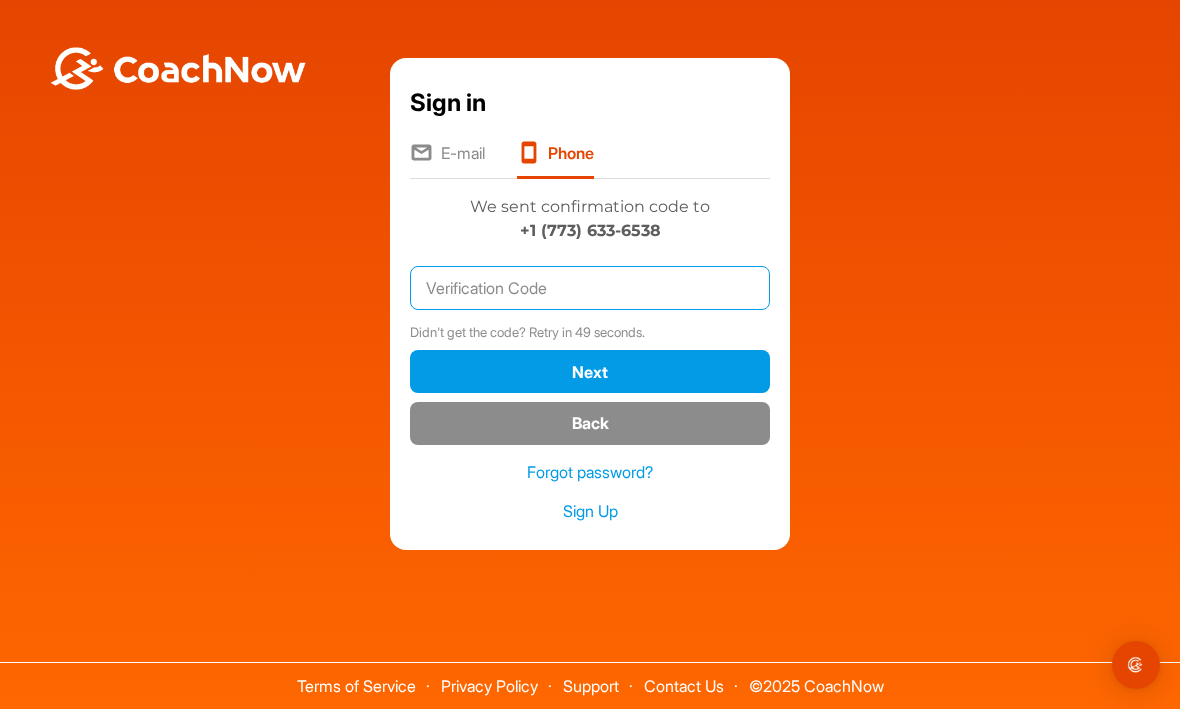 click at bounding box center (590, 289) 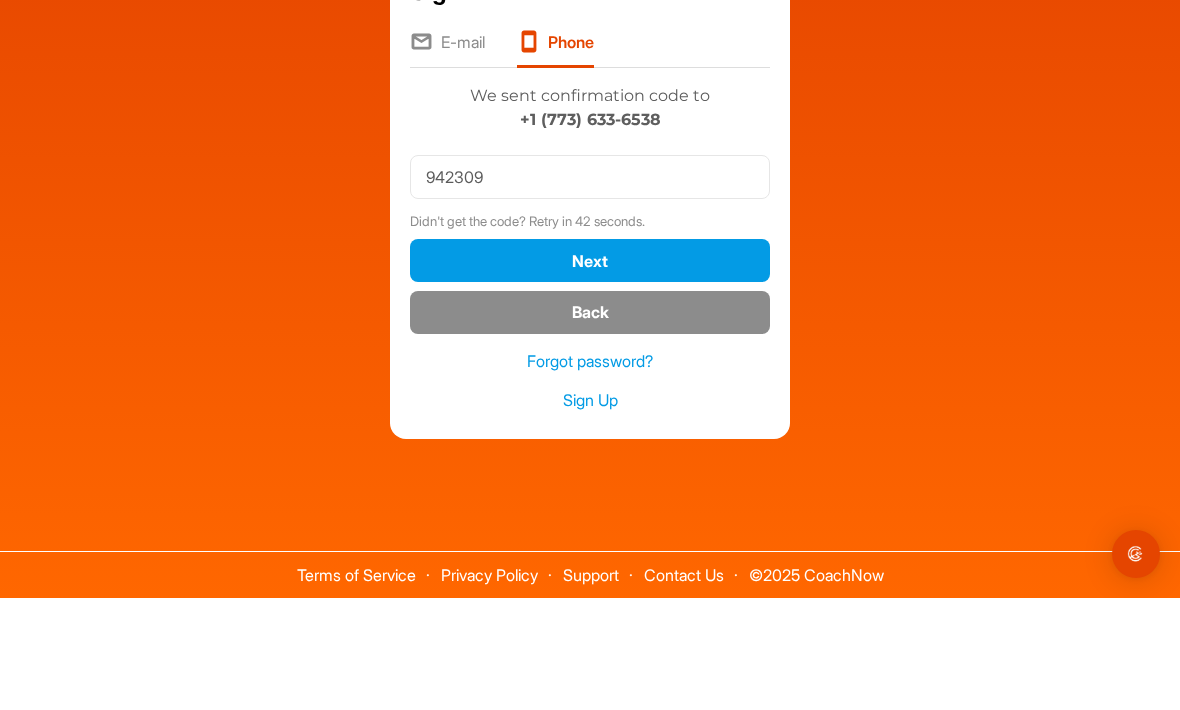 click on "Next" at bounding box center (590, 372) 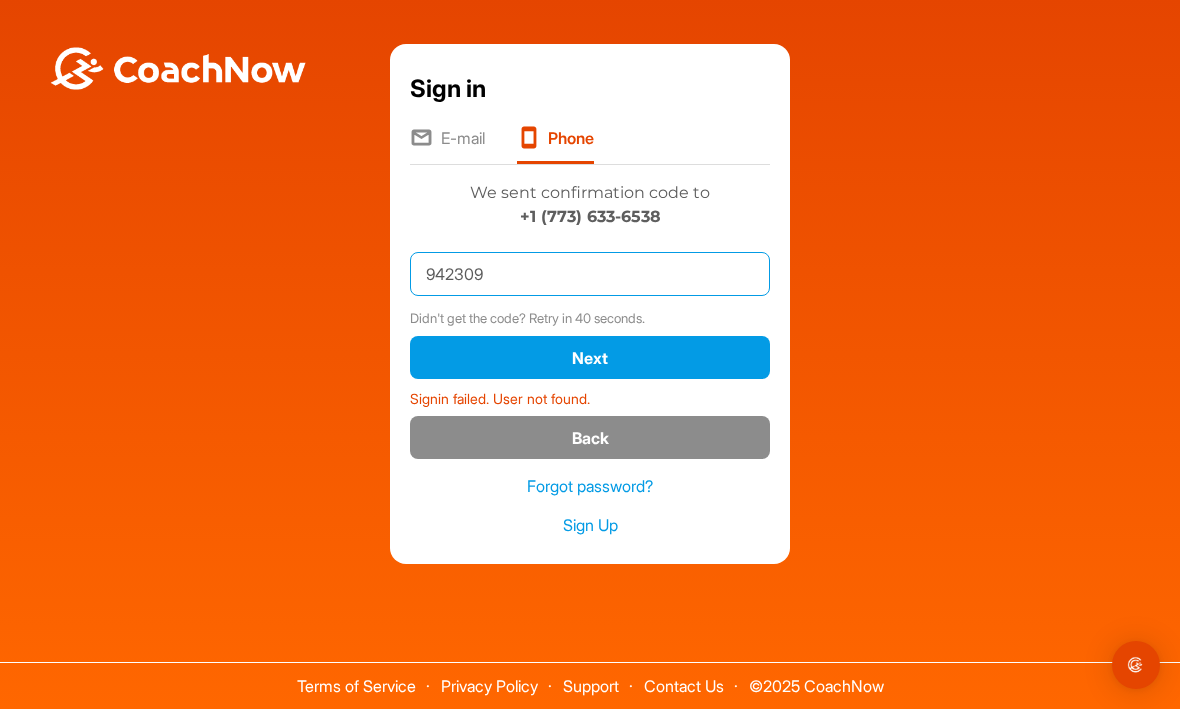 click on "942309" at bounding box center (590, 275) 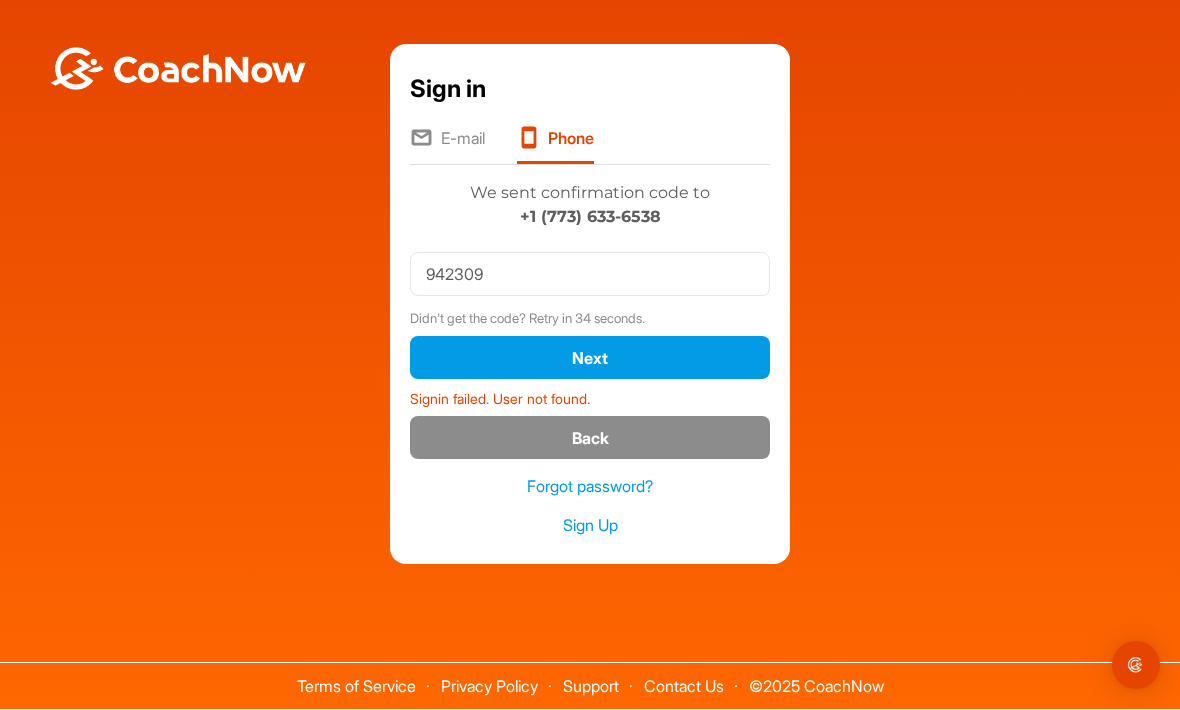 click on "Next" at bounding box center [590, 358] 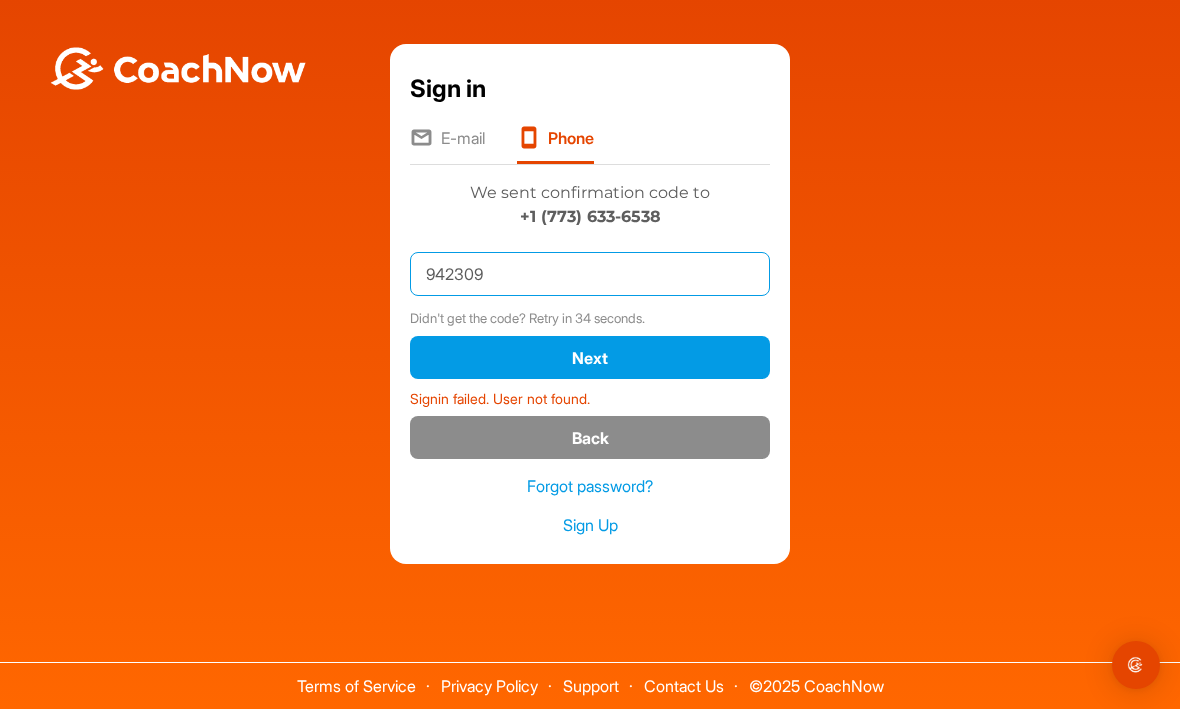 click on "942309" at bounding box center [590, 275] 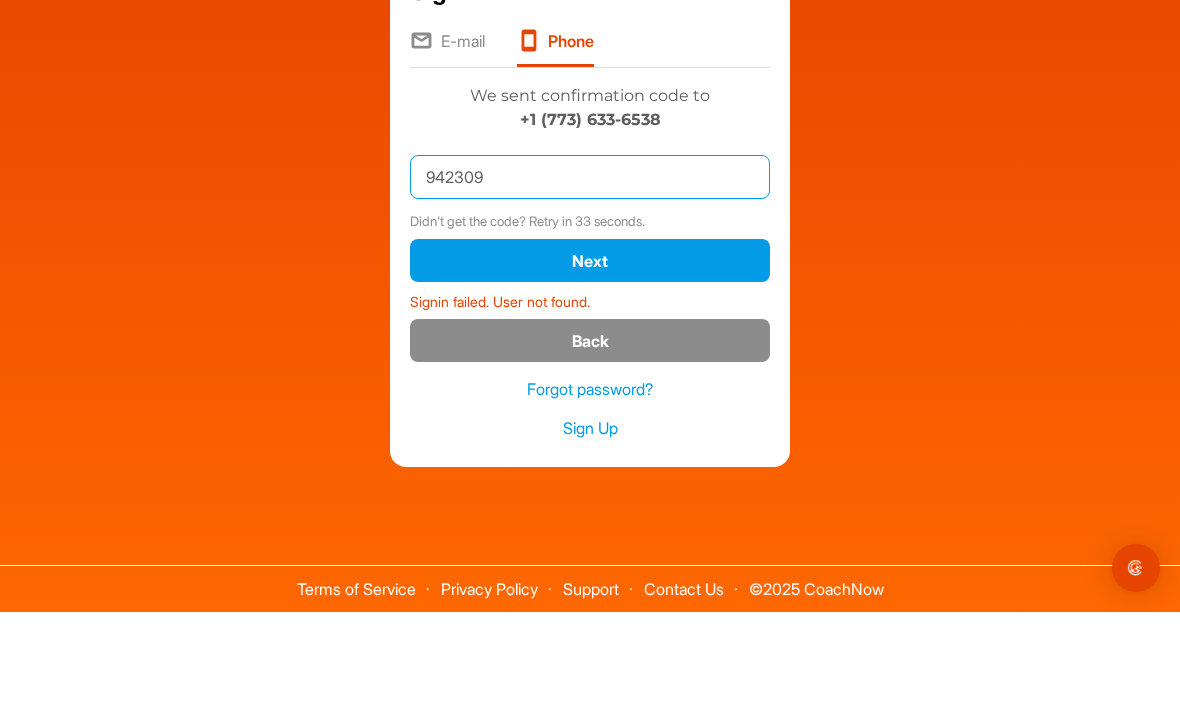 click on "942309" at bounding box center (590, 275) 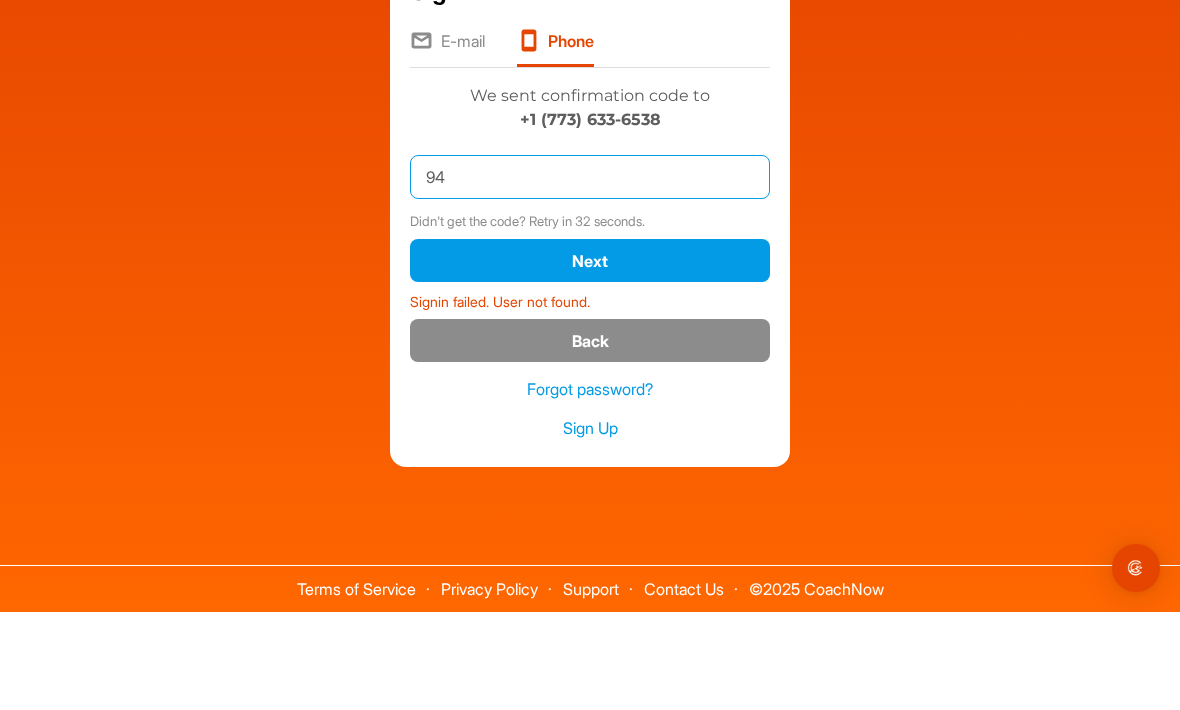 type on "9" 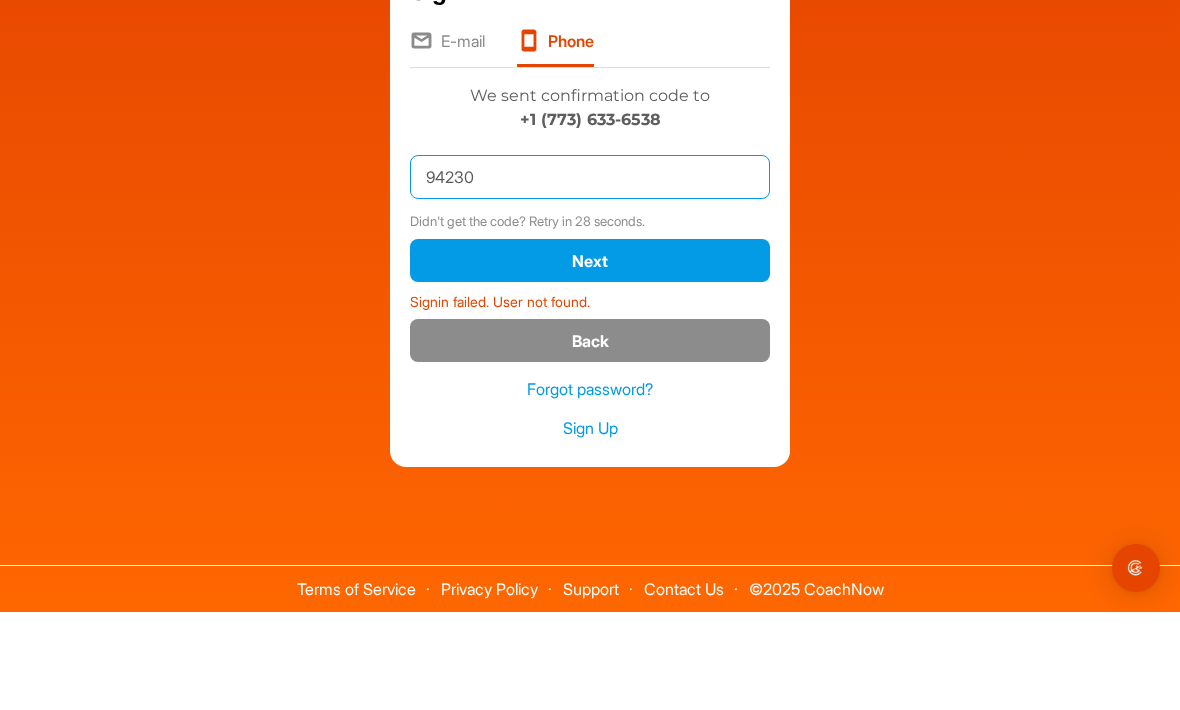 type on "942309" 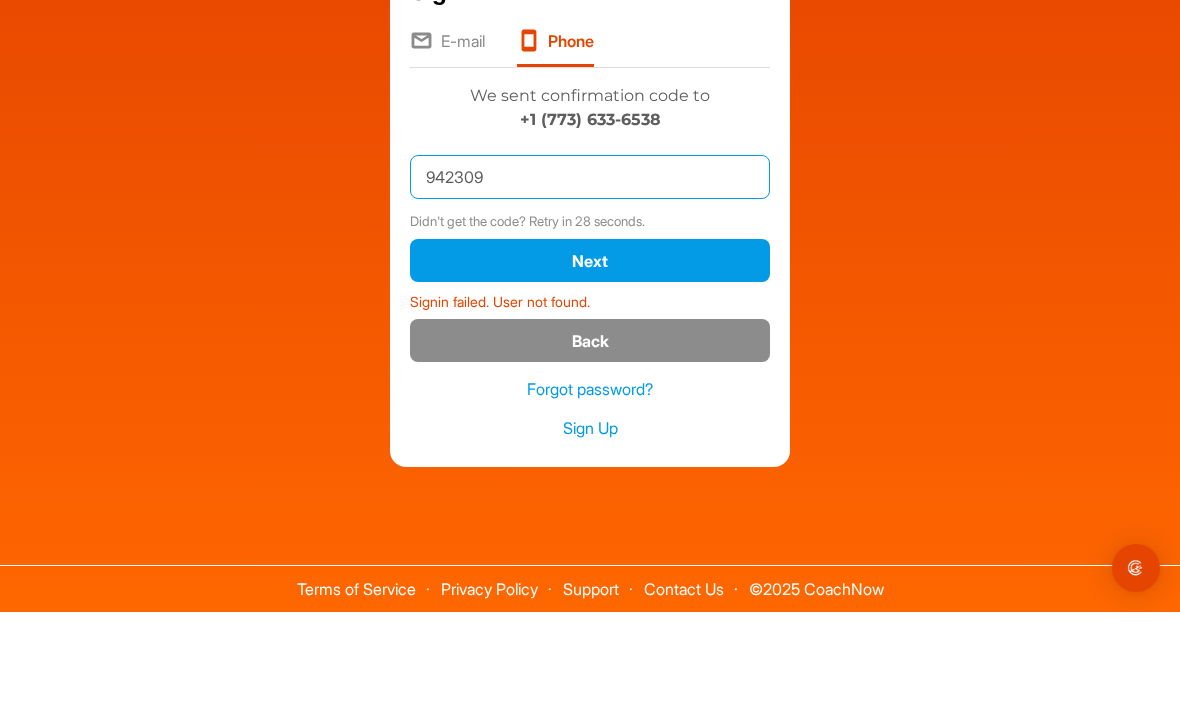 click on "Next" at bounding box center (590, 358) 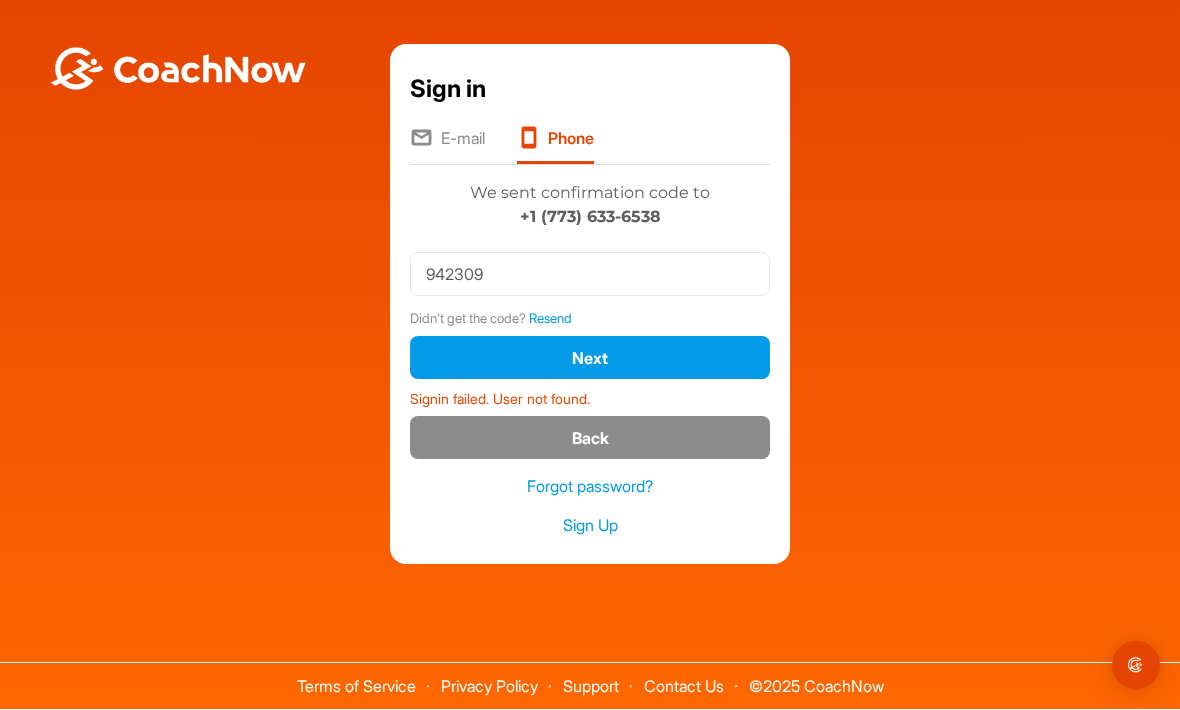 click on "Sign in   E-mail   Phone Phone +1 (773) 633-6538 Next Signin failed. User not found. We sent confirmation code to   +1 (773) 633-6538 942309 Didn't get the code?   Resend Next Signin failed. User not found. Back Forgot password? Sign Up" at bounding box center (590, 305) 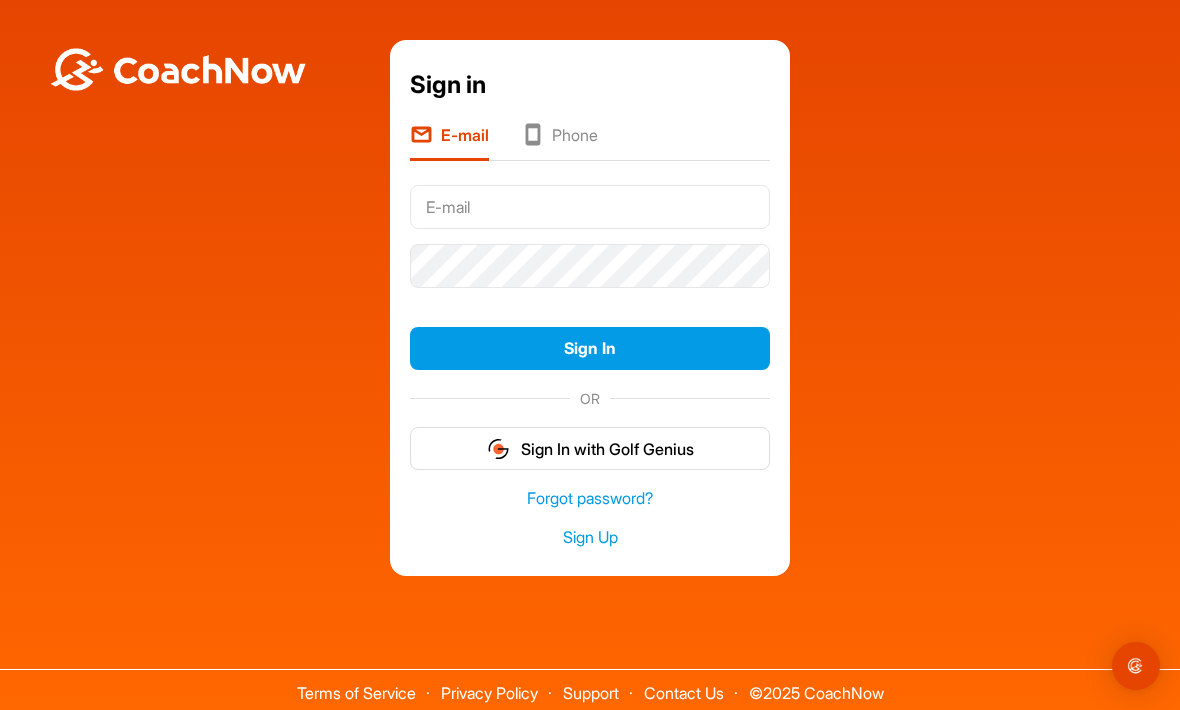 scroll, scrollTop: 0, scrollLeft: 0, axis: both 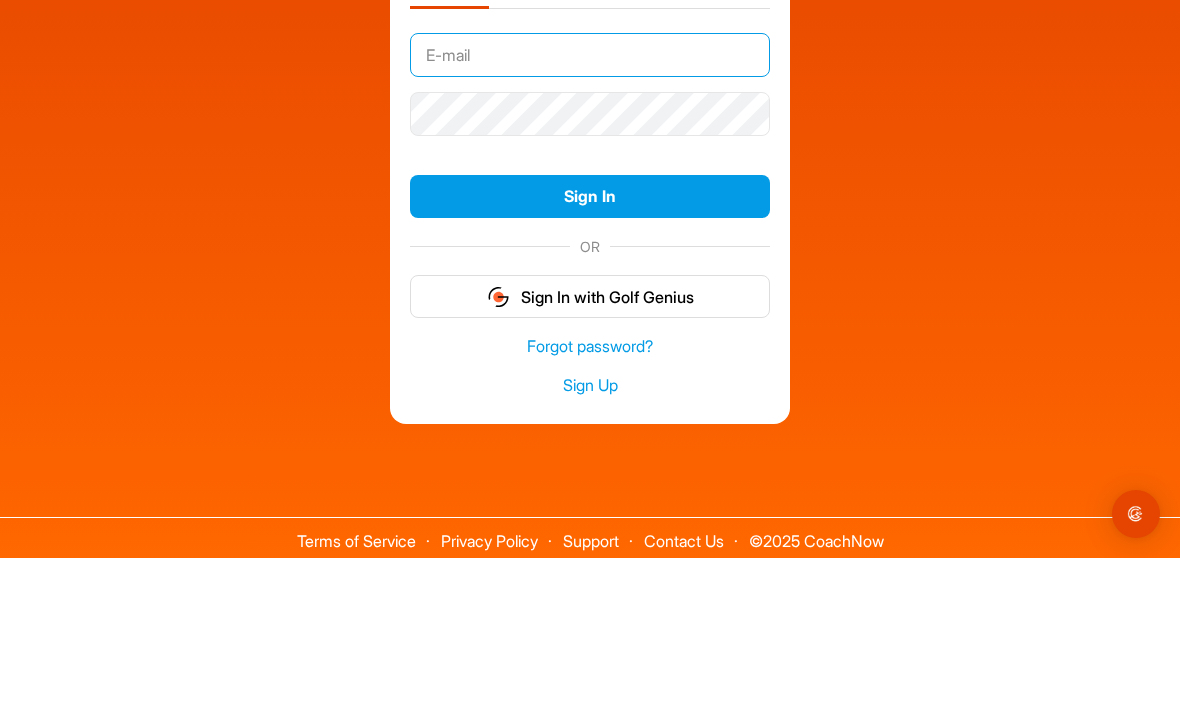 click at bounding box center (590, 207) 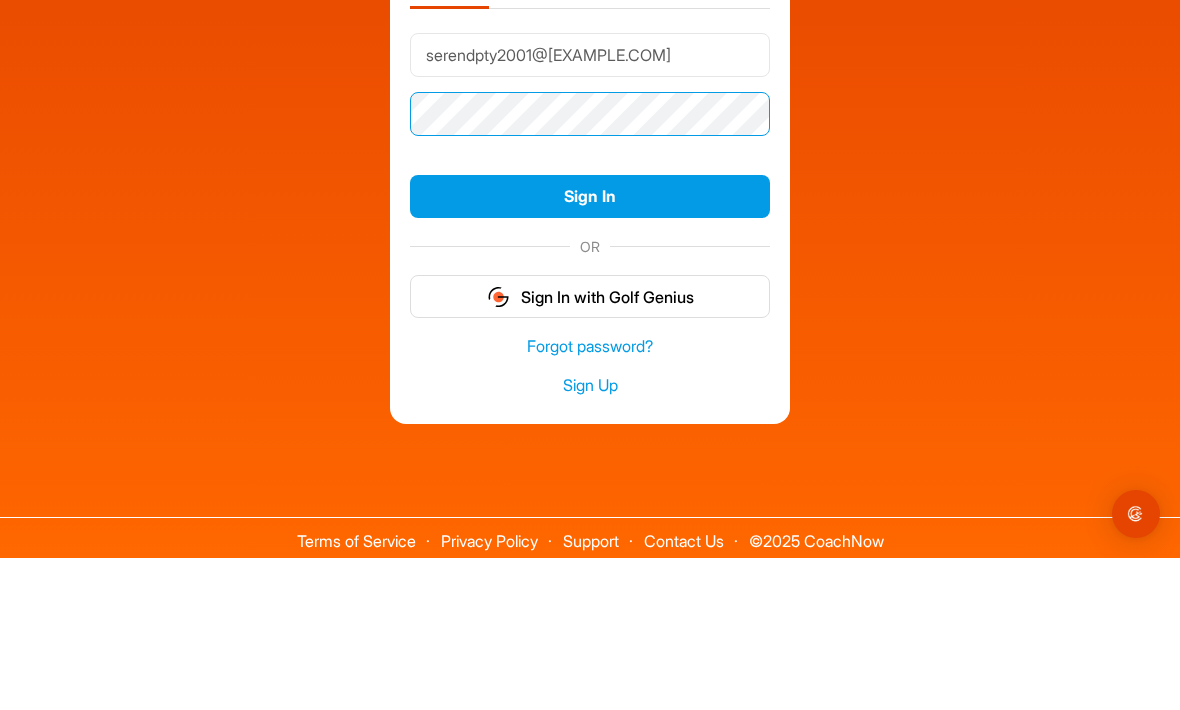 click on "Sign In" at bounding box center [590, 348] 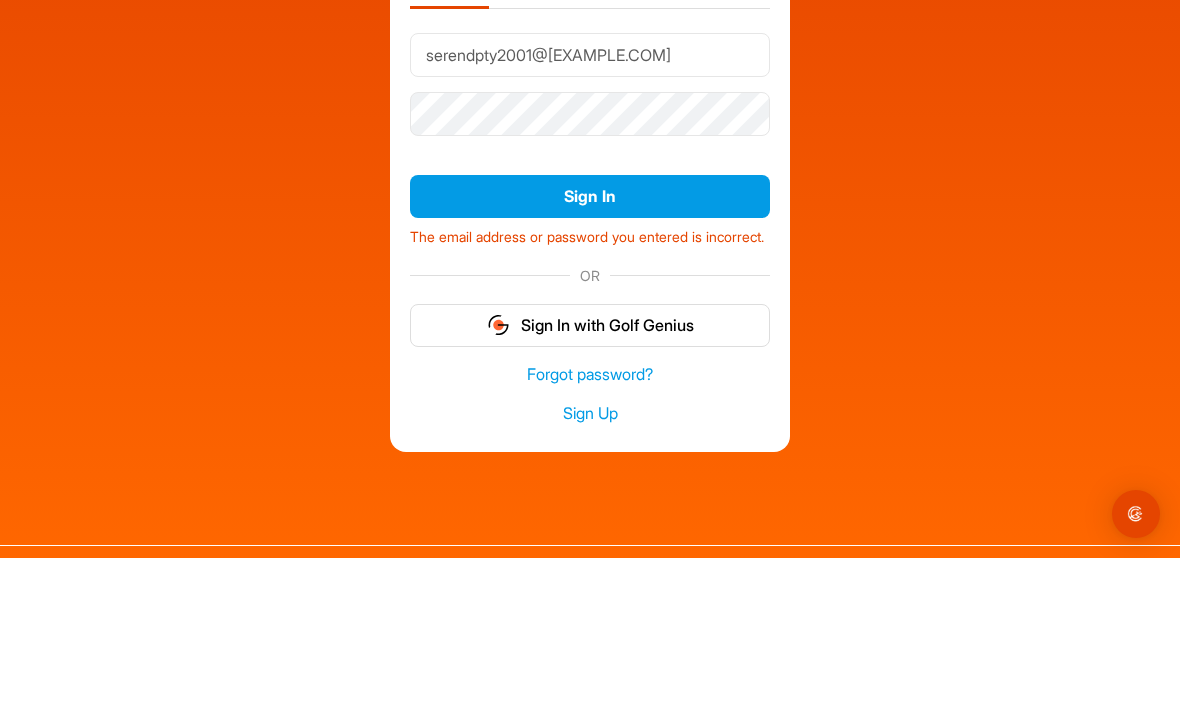 scroll, scrollTop: 66, scrollLeft: 0, axis: vertical 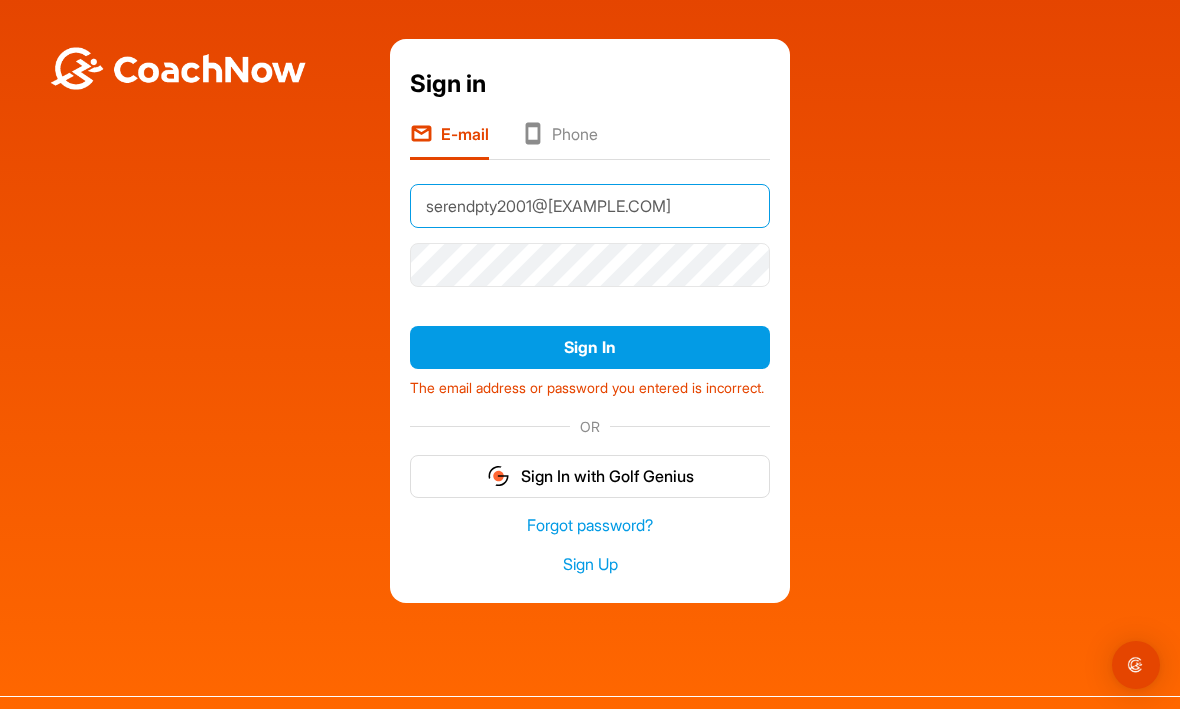 click on "serendpty2001@gmail.com" at bounding box center (590, 207) 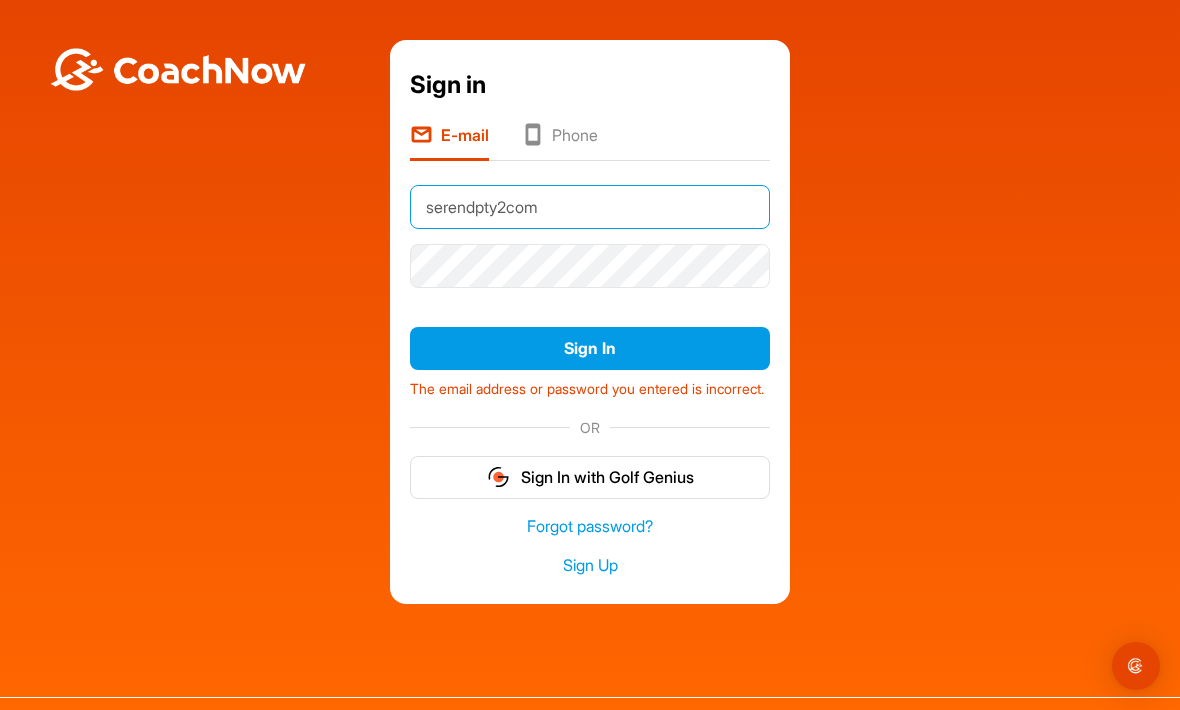 click on "serendpty2com" at bounding box center (590, 207) 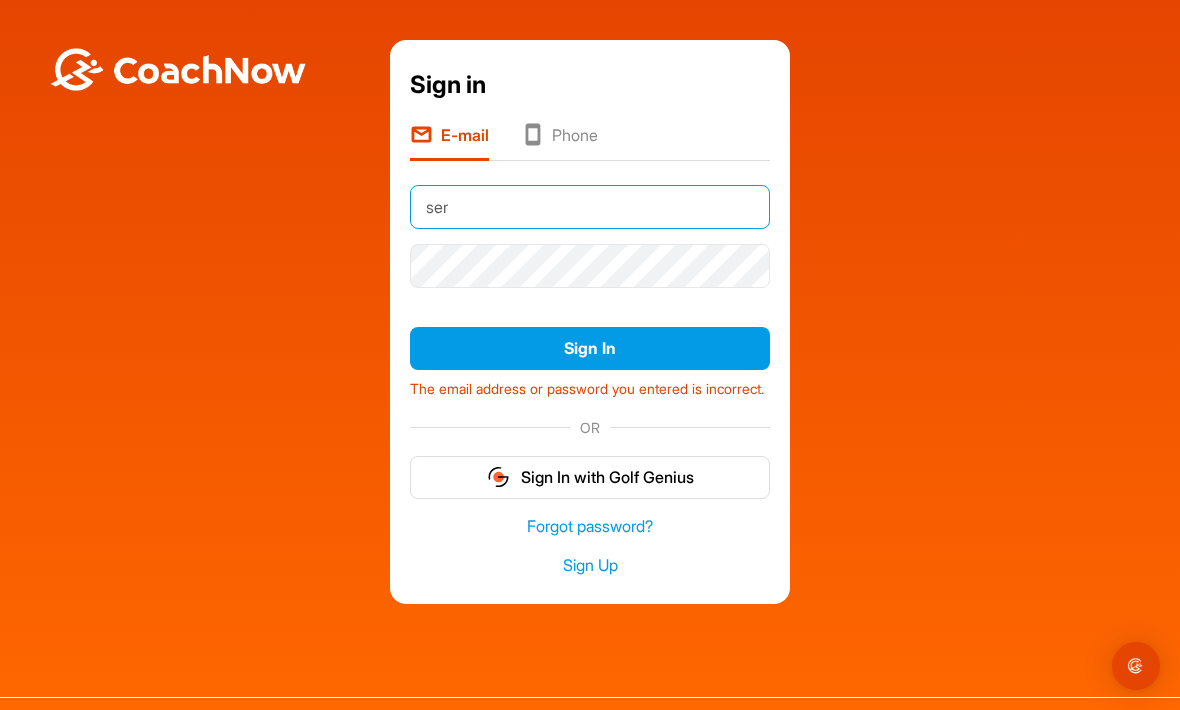 type on "se" 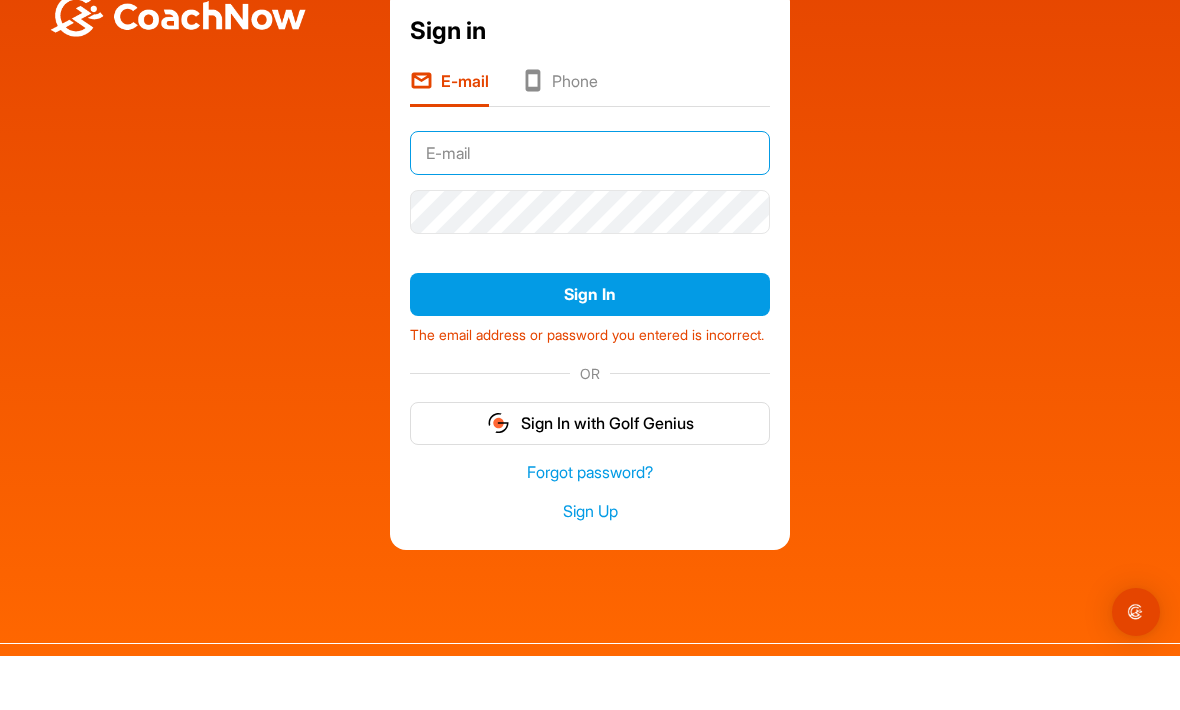 scroll, scrollTop: 0, scrollLeft: 0, axis: both 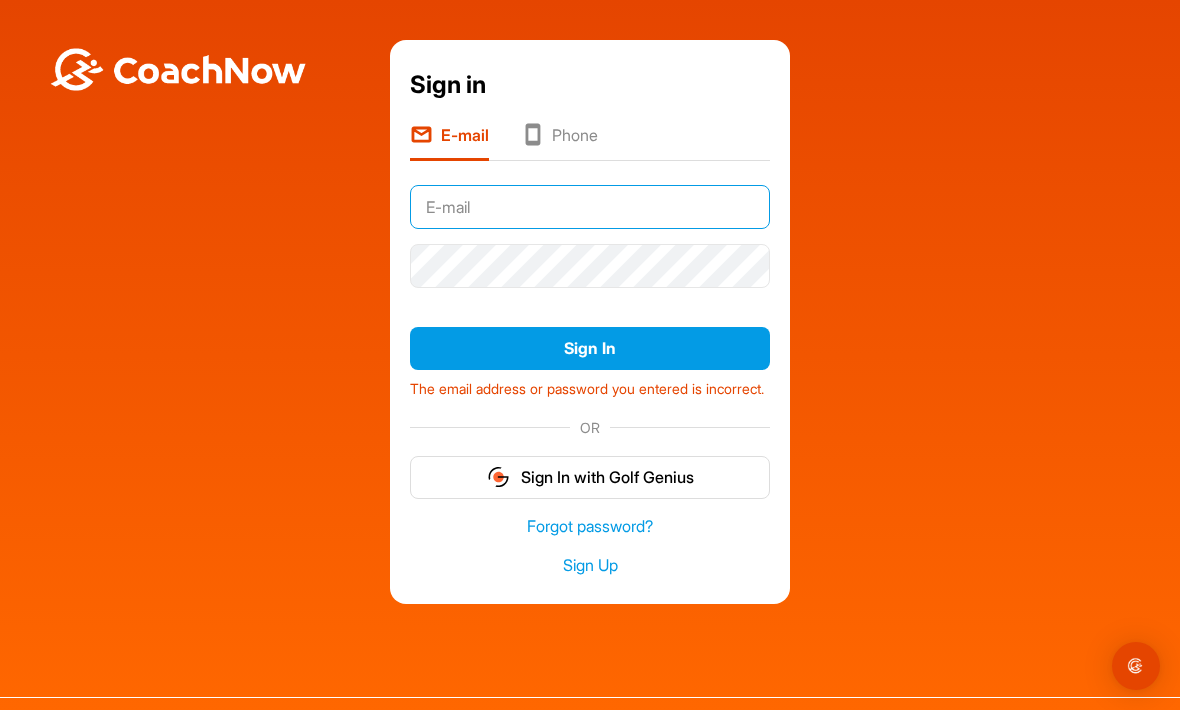 type 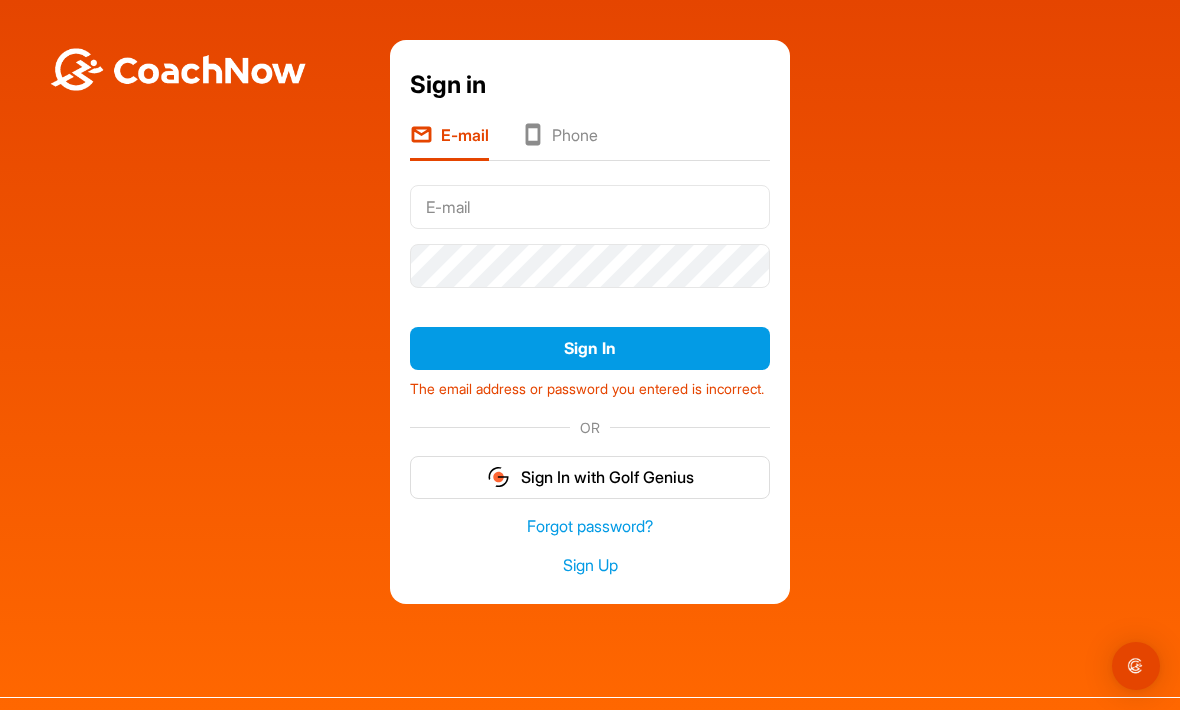 click at bounding box center [178, 69] 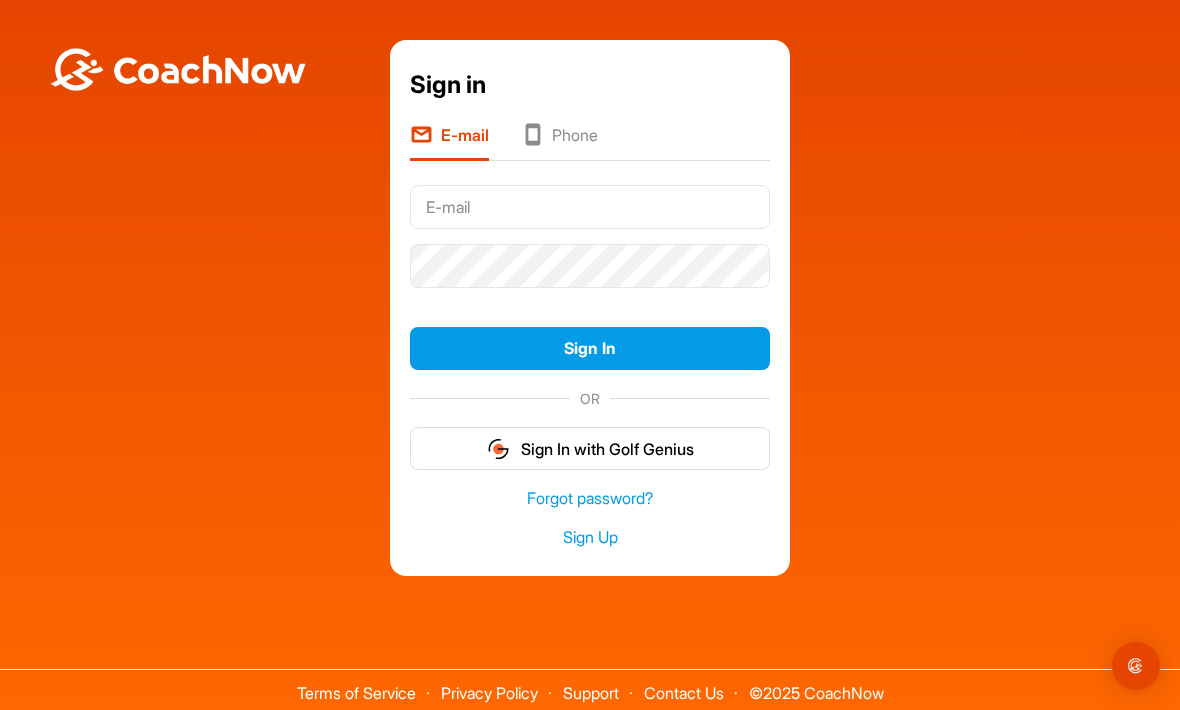 scroll, scrollTop: 93, scrollLeft: 0, axis: vertical 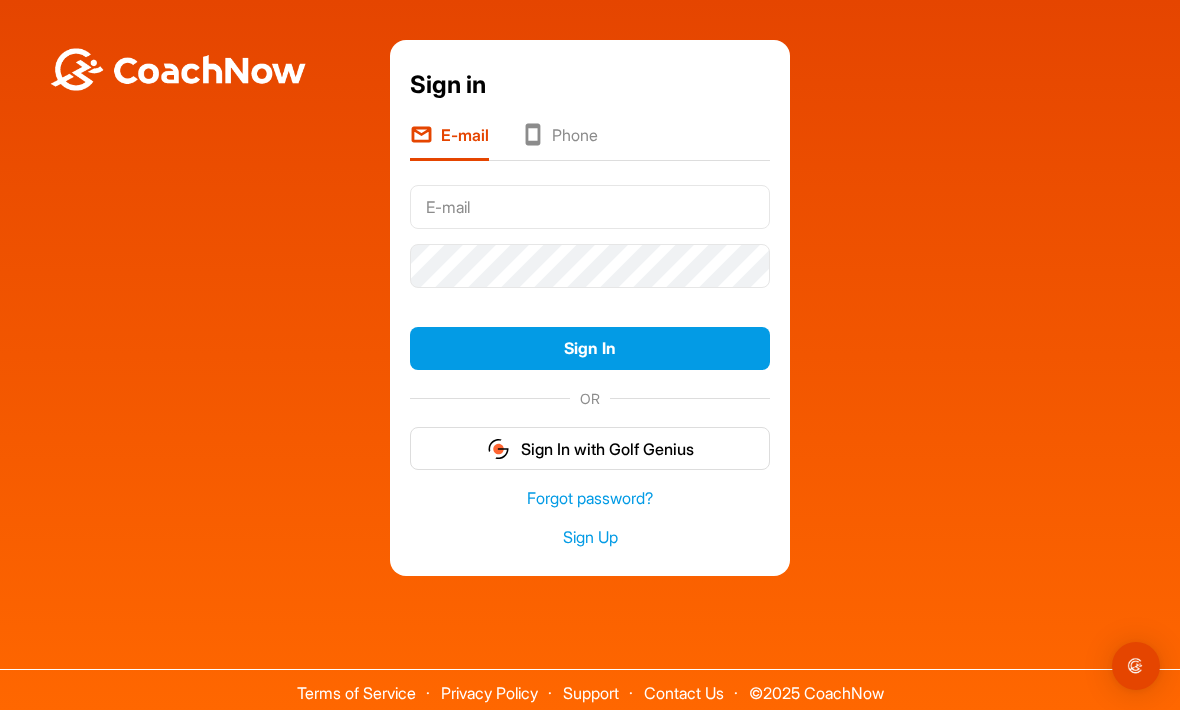 click on "E-mail   Phone Sign In OR Sign In with Golf Genius" at bounding box center (590, 296) 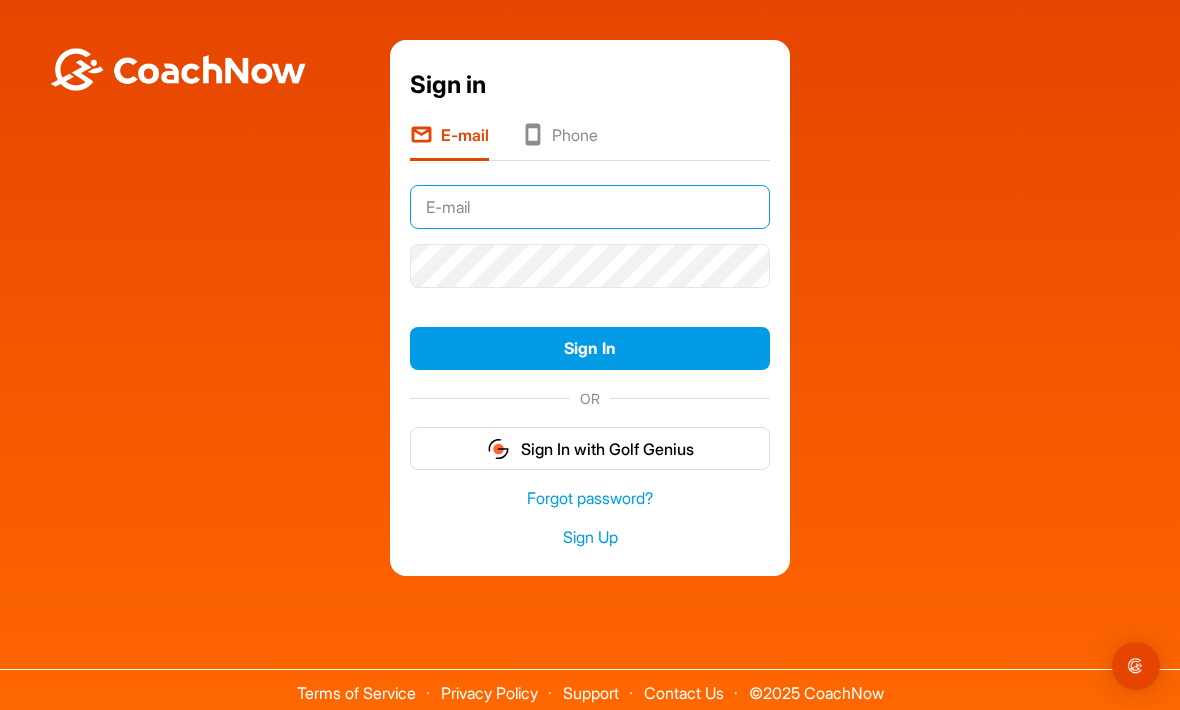 click at bounding box center (590, 207) 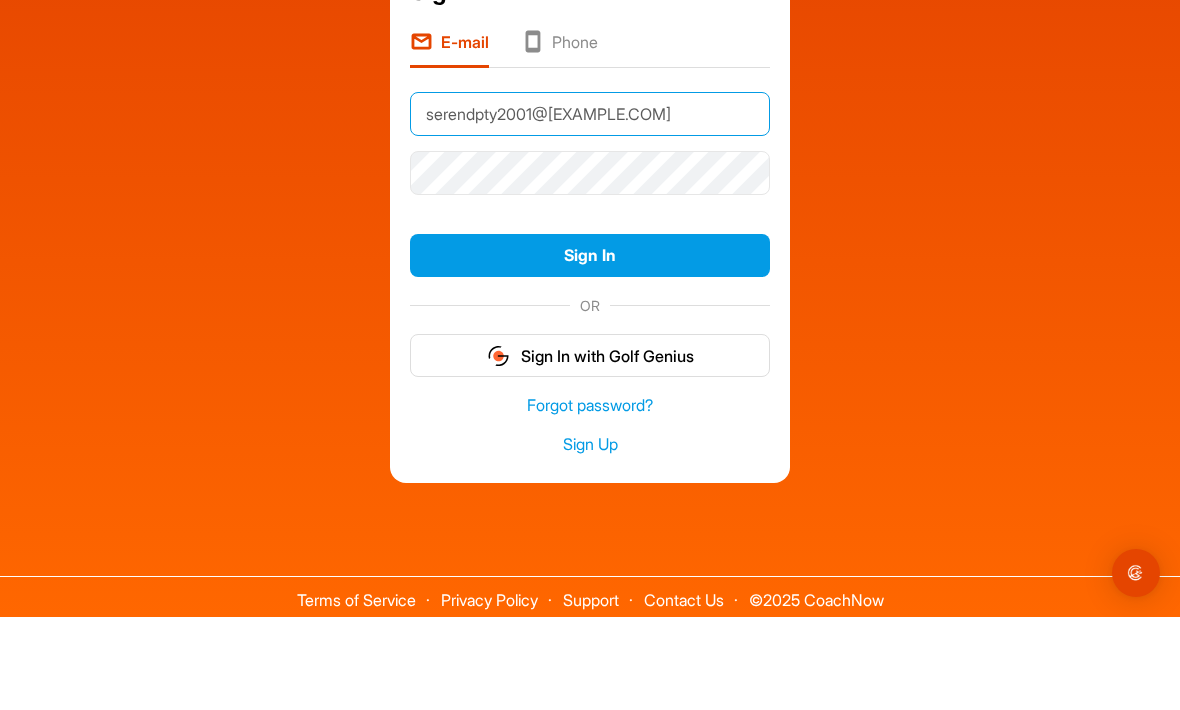 type on "serendpty2001@[EXAMPLE.COM]" 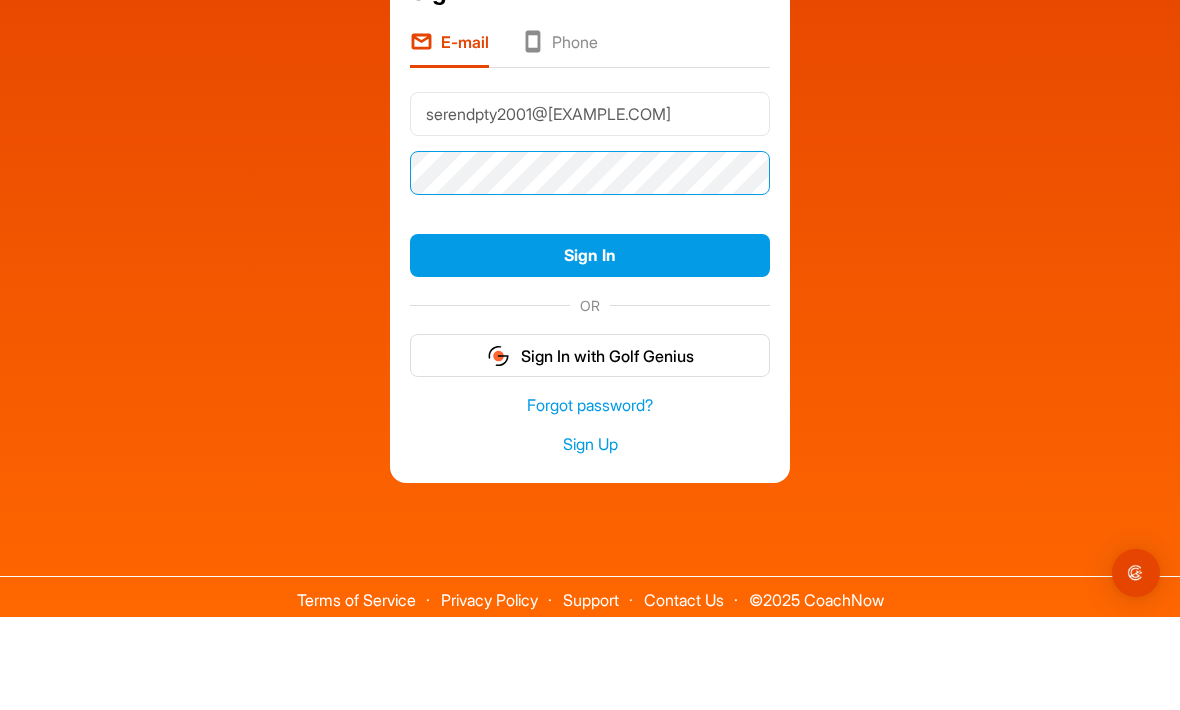 click on "Sign In" at bounding box center (590, 348) 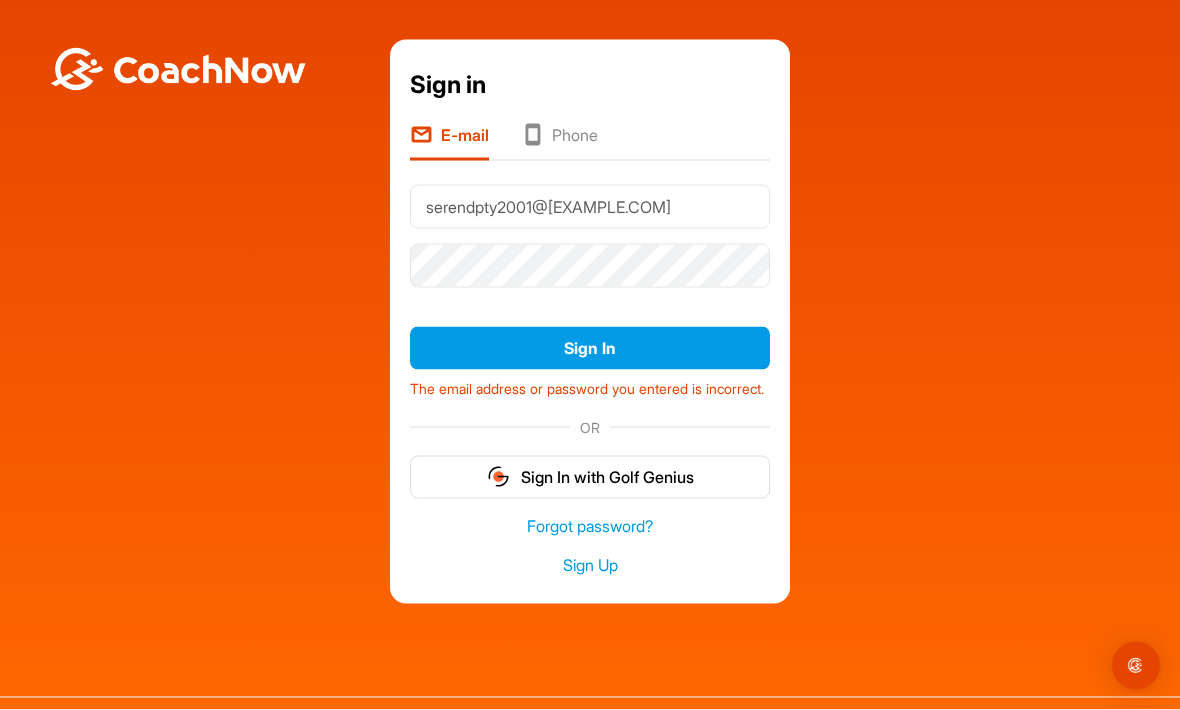 scroll, scrollTop: 0, scrollLeft: 0, axis: both 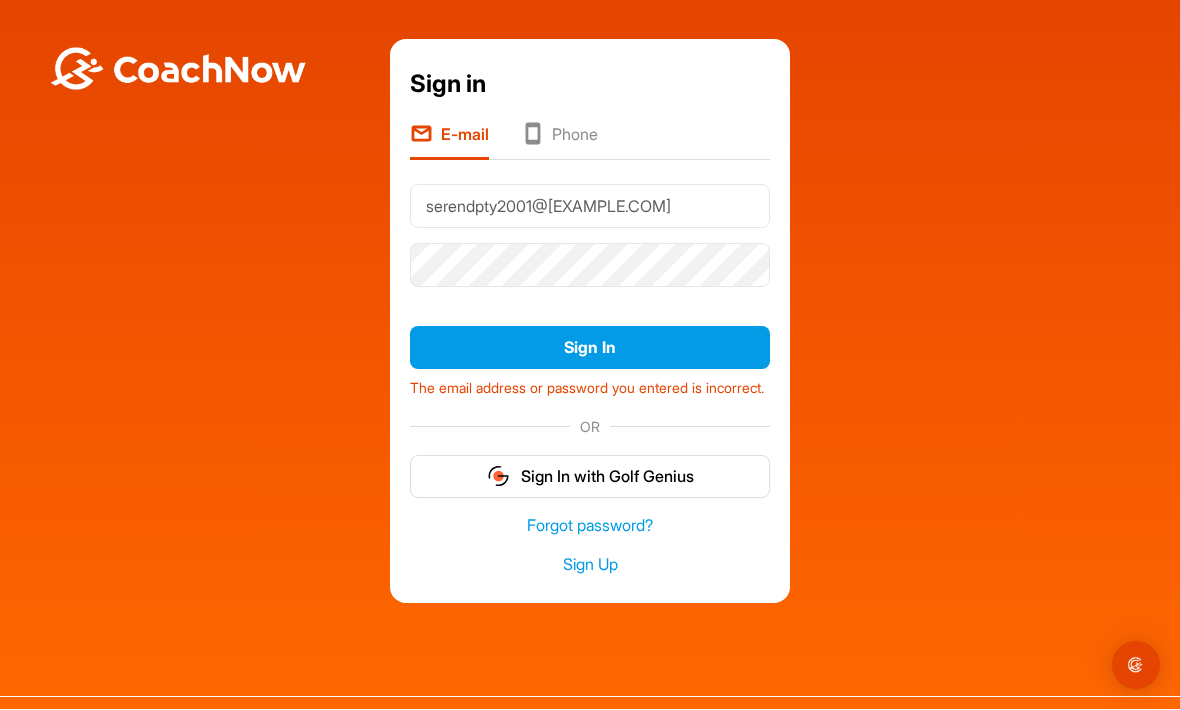 click on "Phone" at bounding box center [559, 142] 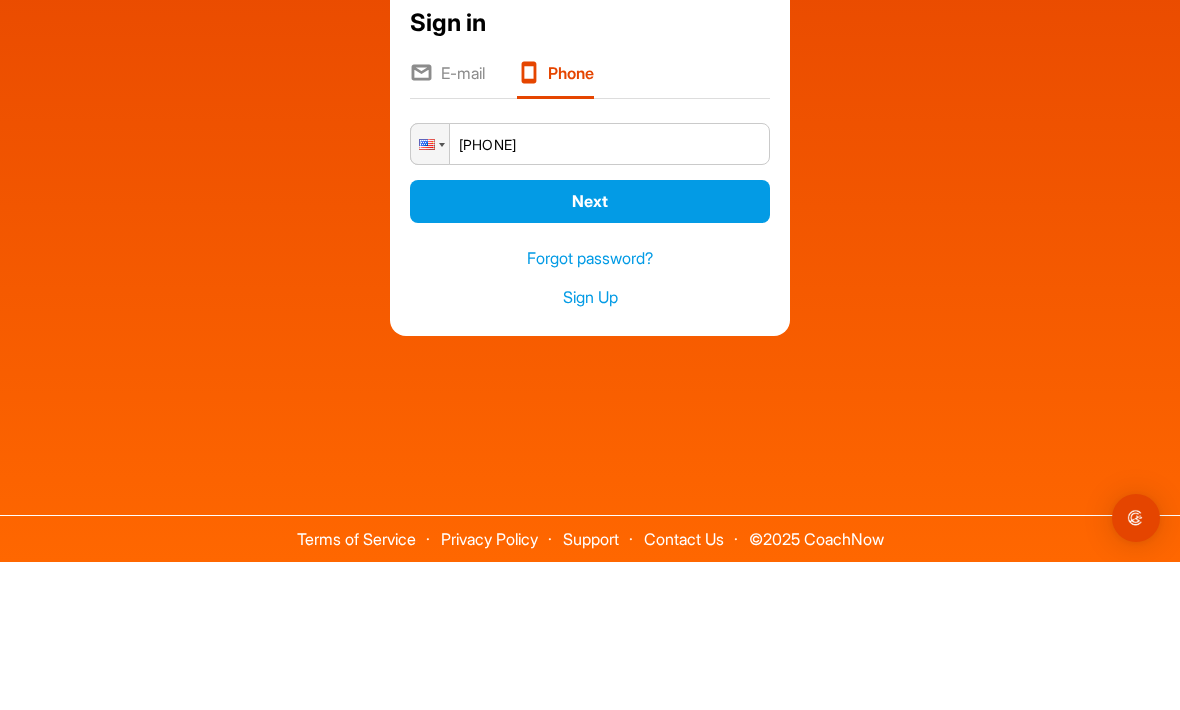 type on "+1 (847) 830-7133" 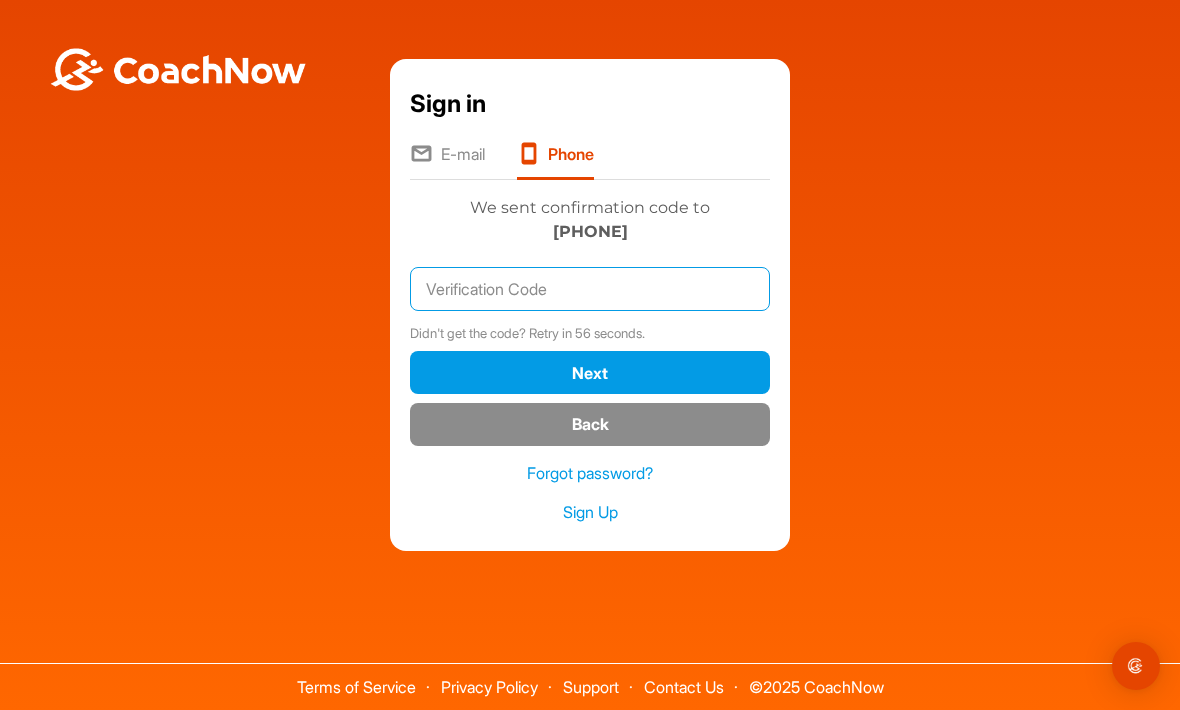 scroll, scrollTop: 0, scrollLeft: 0, axis: both 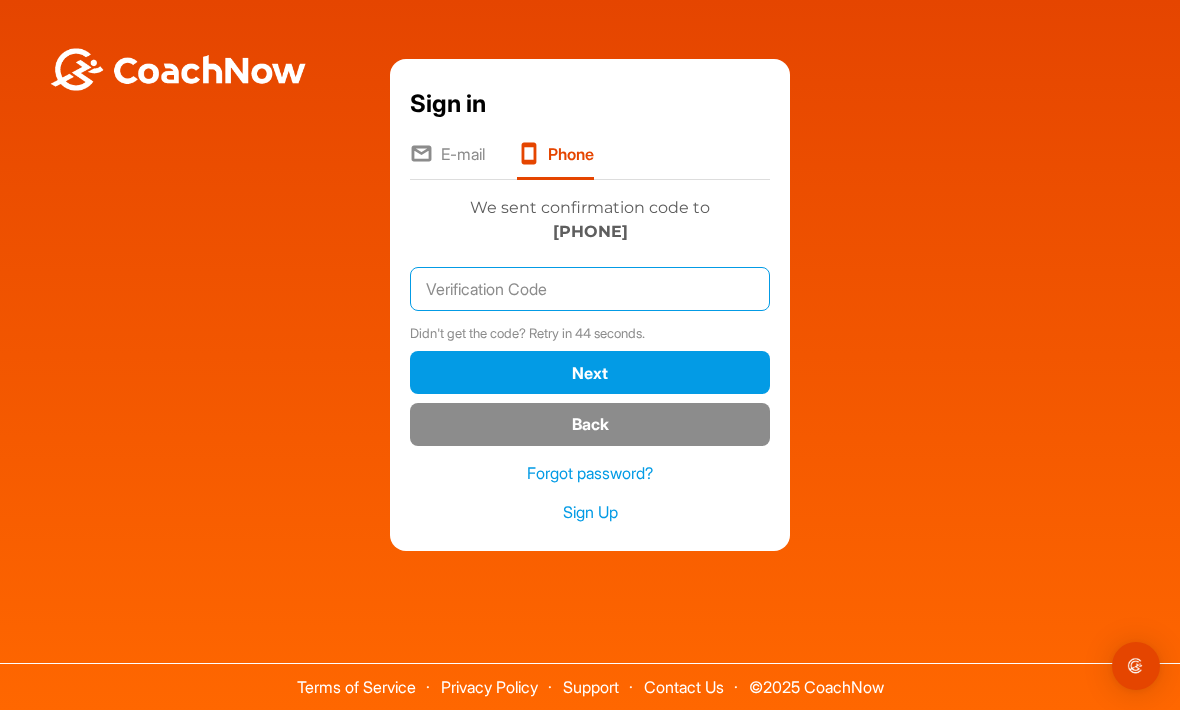 click at bounding box center (590, 289) 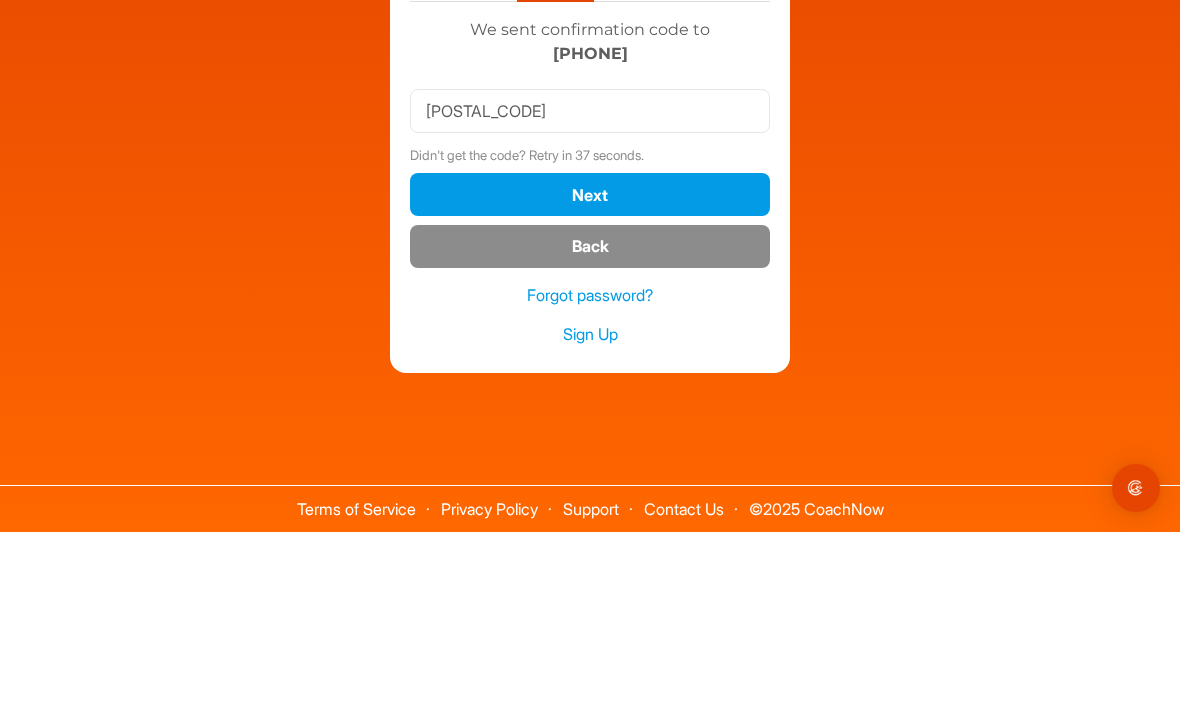 click on "Next" at bounding box center (590, 372) 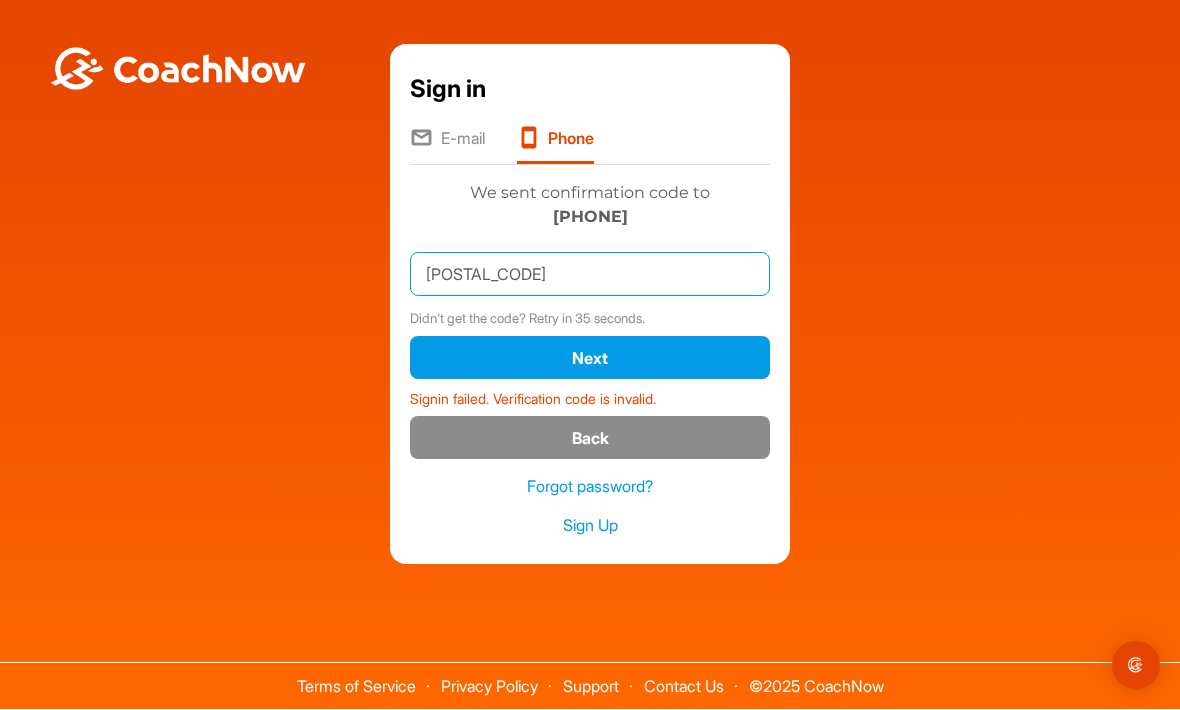 click on "1003188" at bounding box center (590, 275) 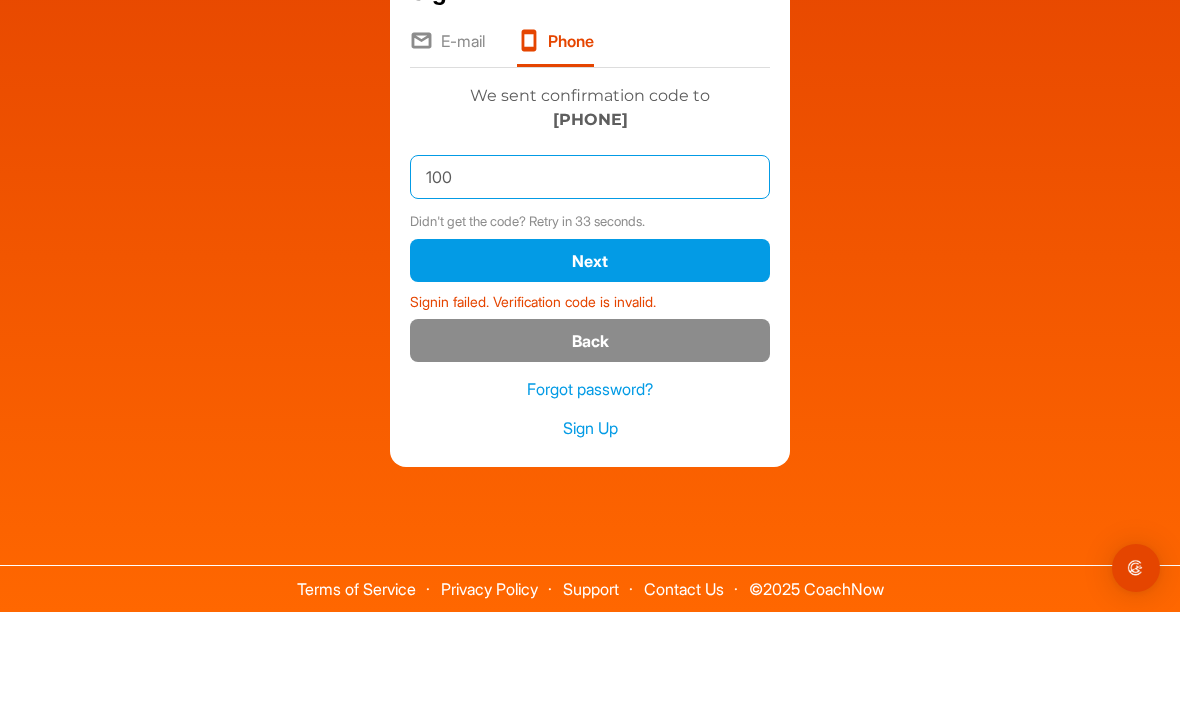 type on "10" 